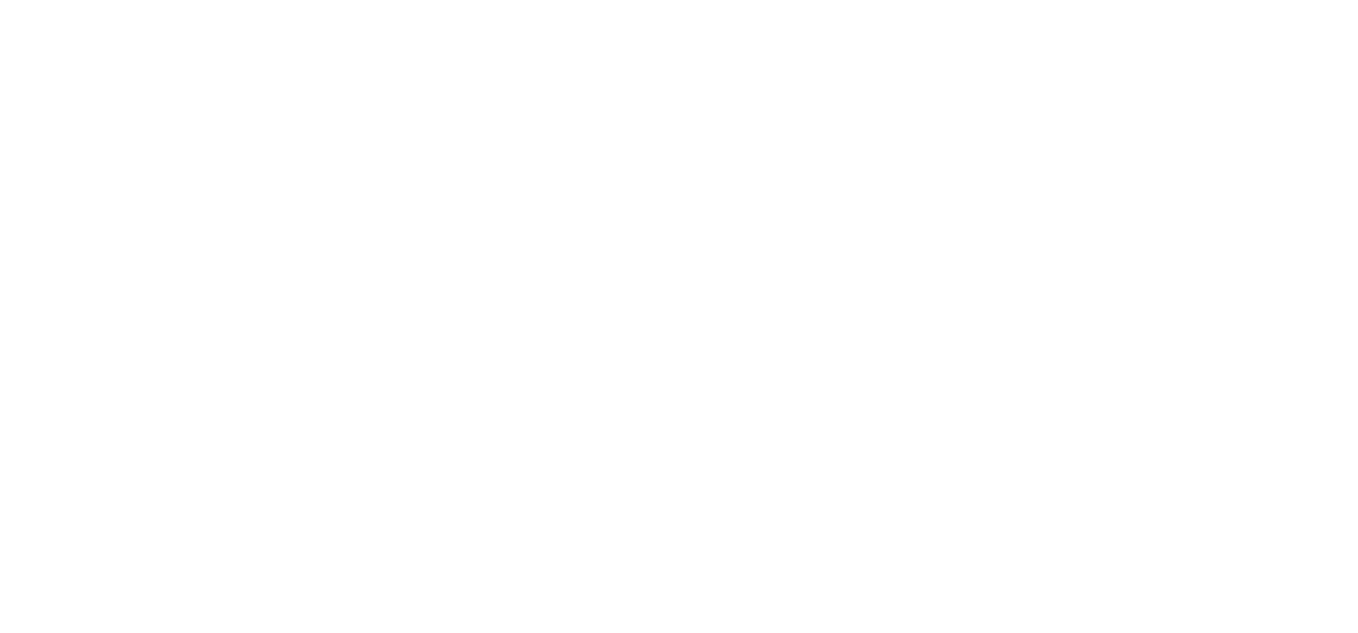 scroll, scrollTop: 0, scrollLeft: 0, axis: both 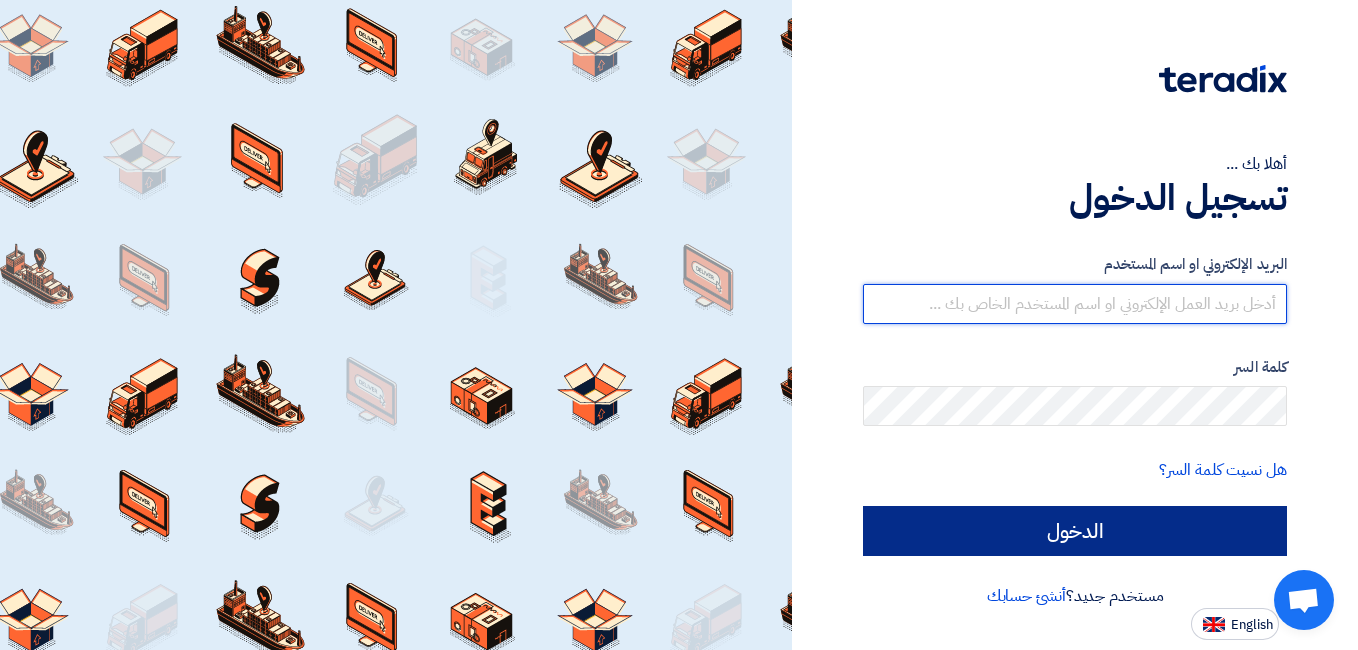 type on "[EMAIL]" 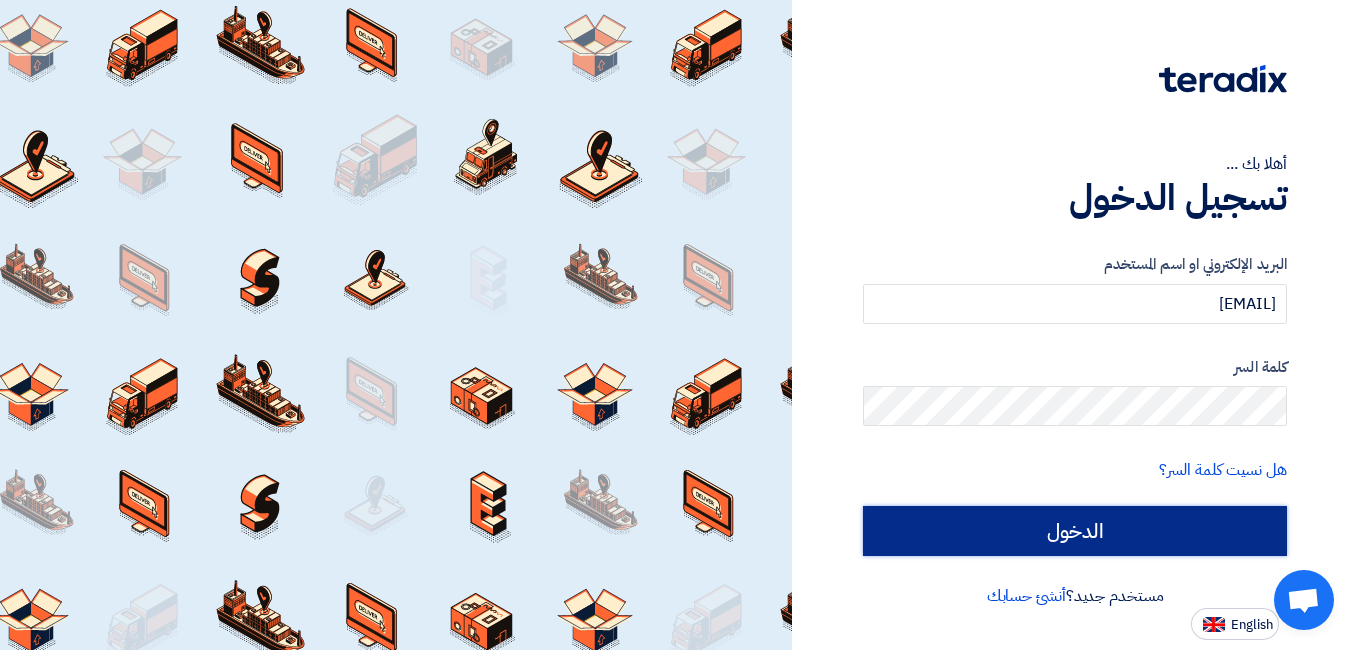 click on "الدخول" 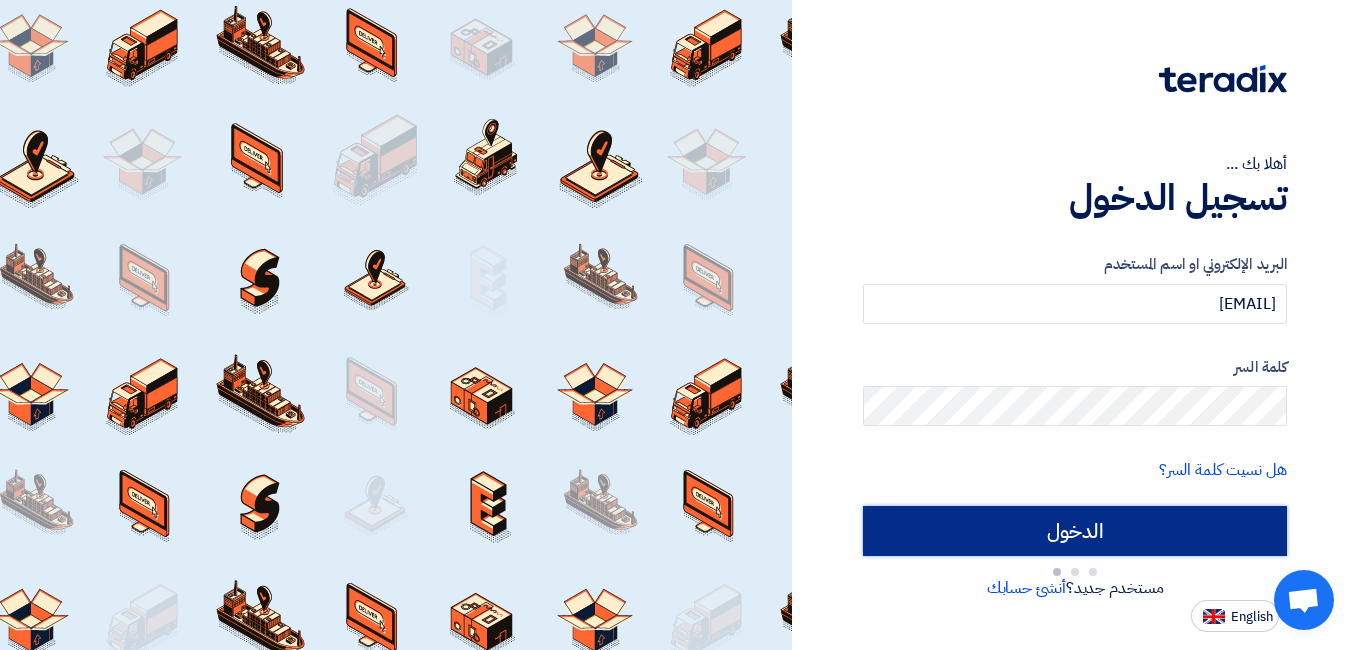 type on "Sign in" 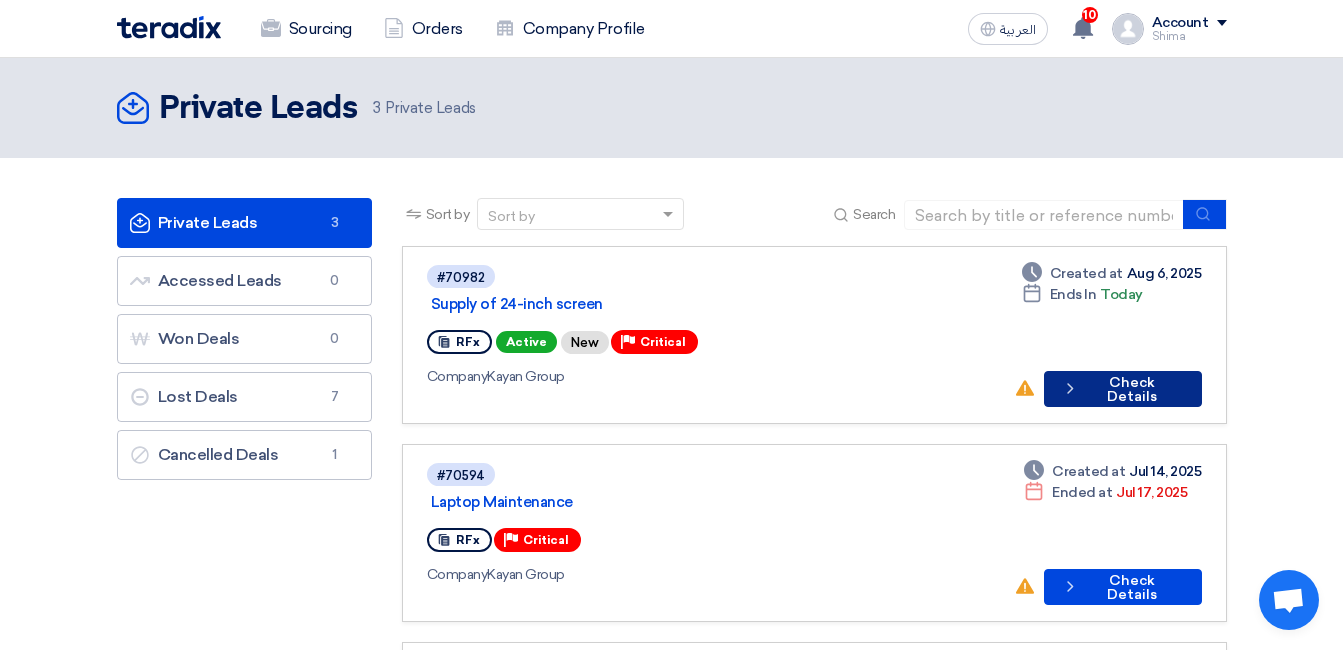click on "Check details
Check Details" 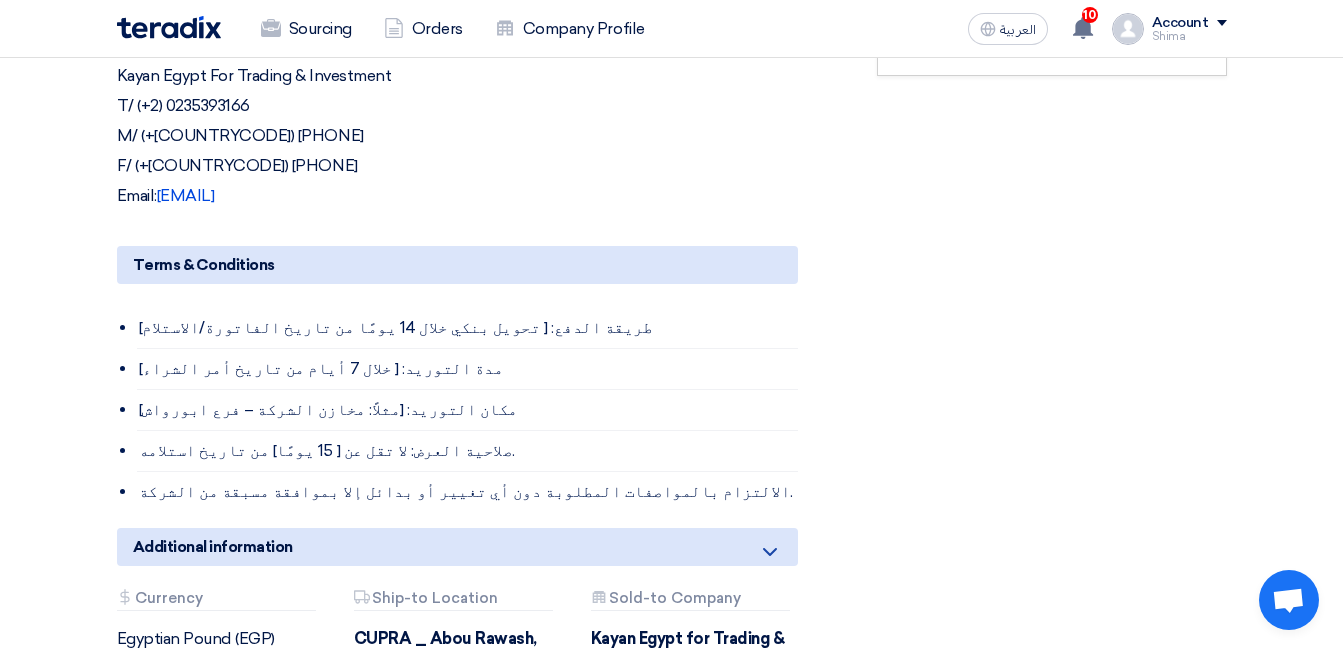 scroll, scrollTop: 400, scrollLeft: 0, axis: vertical 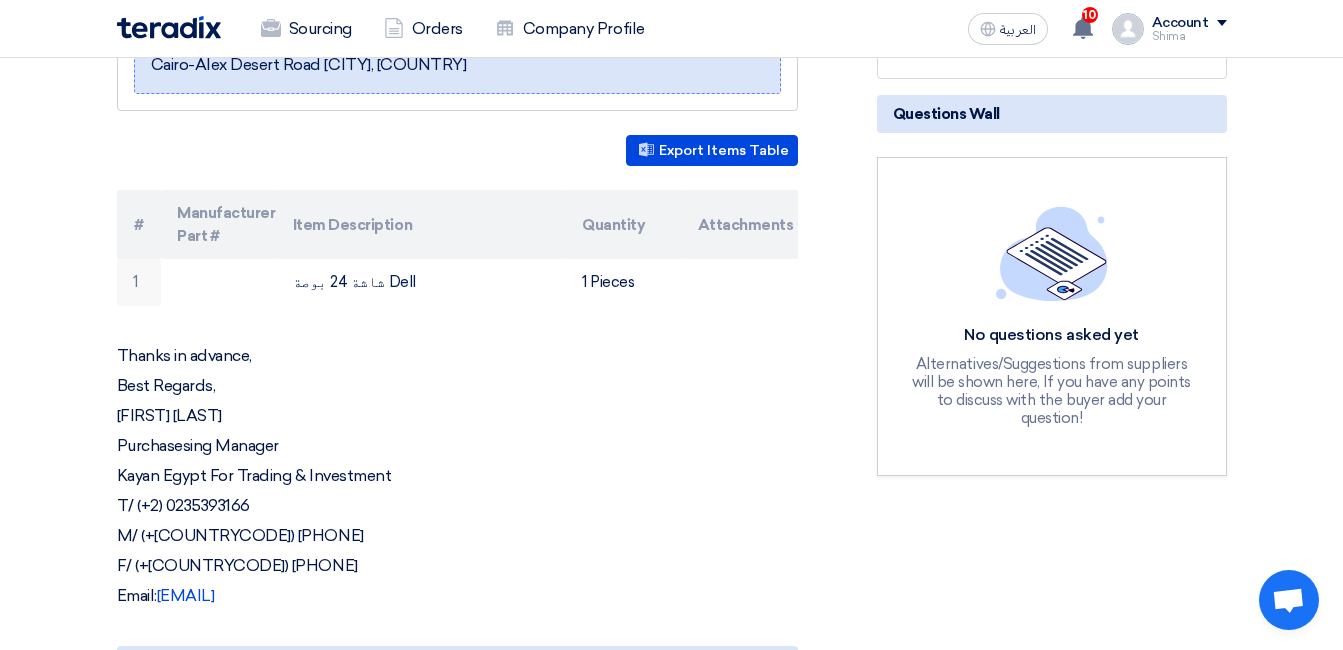 click on "Purchasesing Manager" 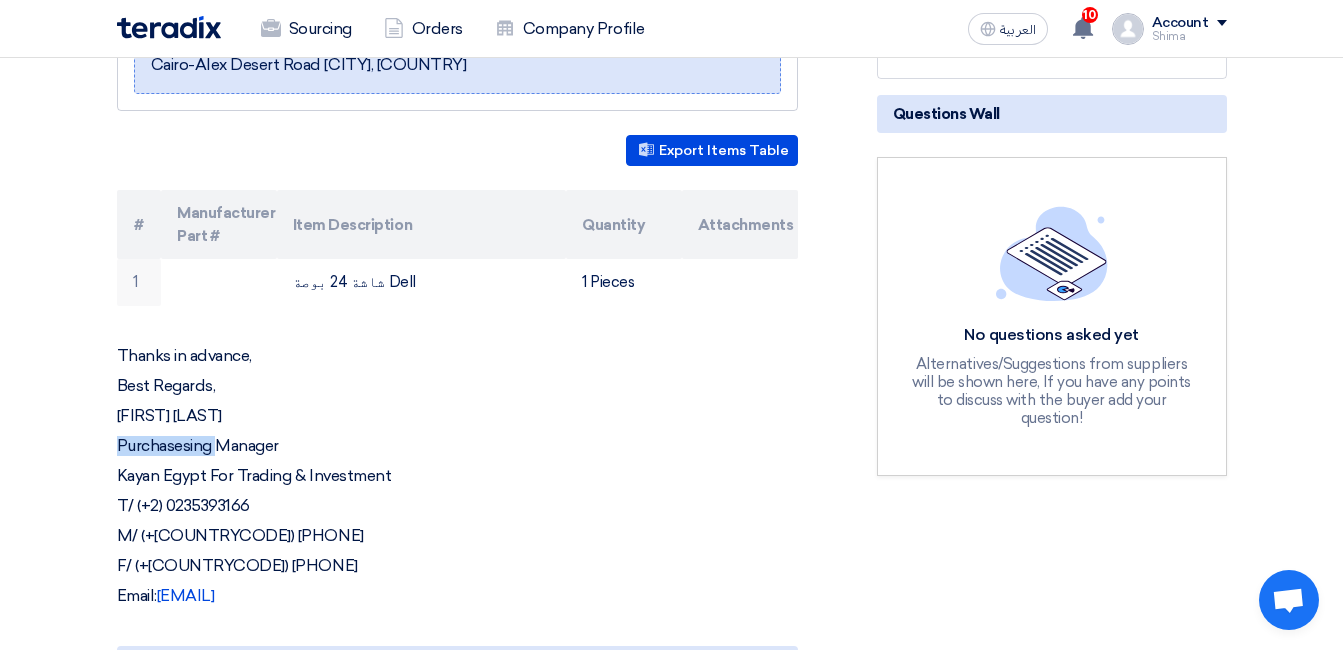click on "Purchasesing Manager" 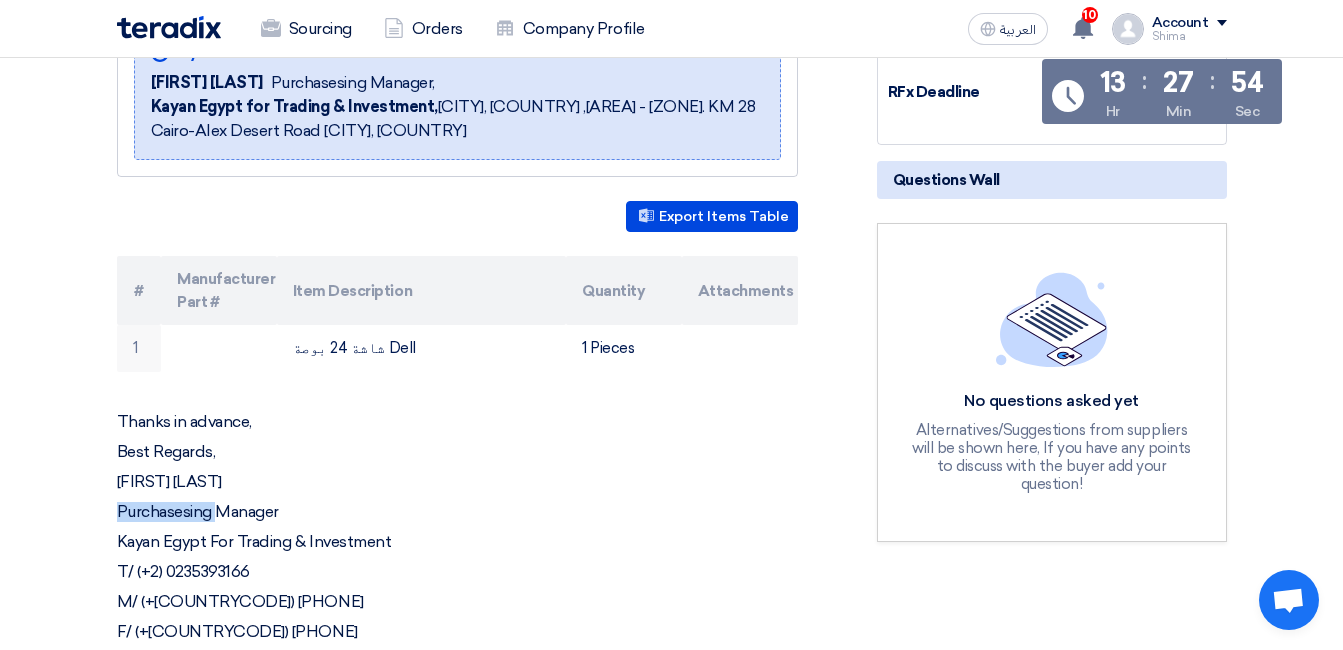 scroll, scrollTop: 300, scrollLeft: 0, axis: vertical 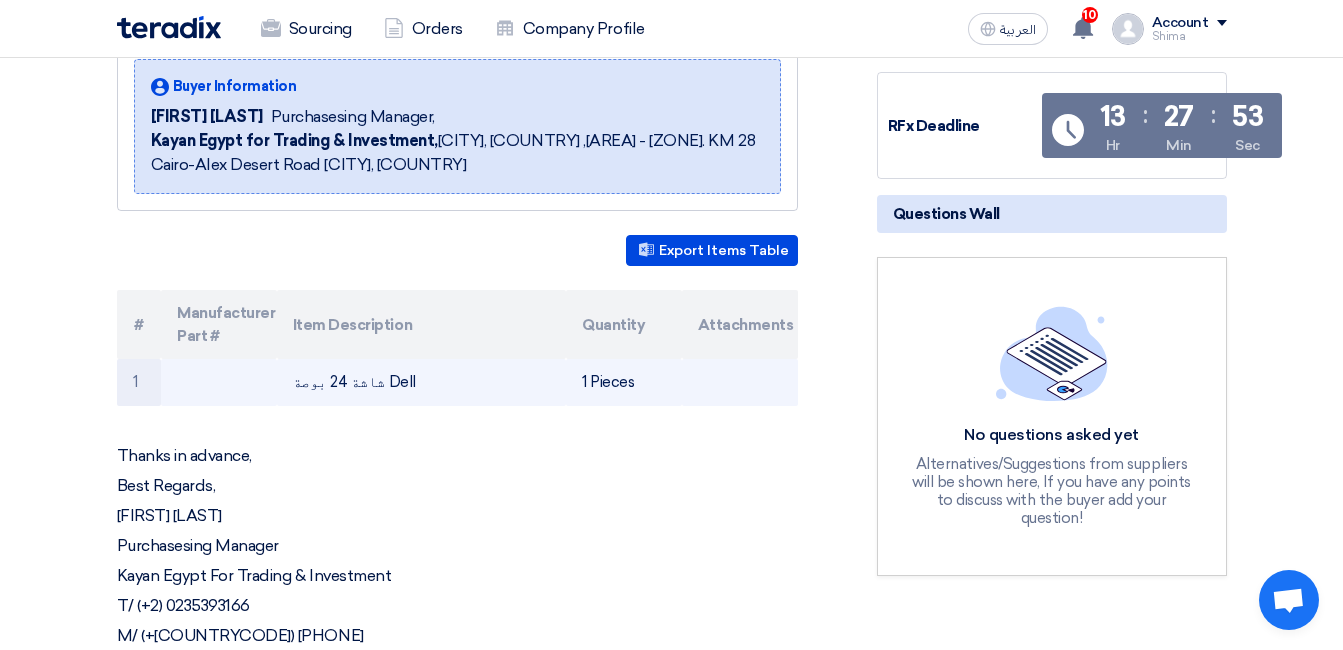 click on "شاشة 24 بوصة Dell" 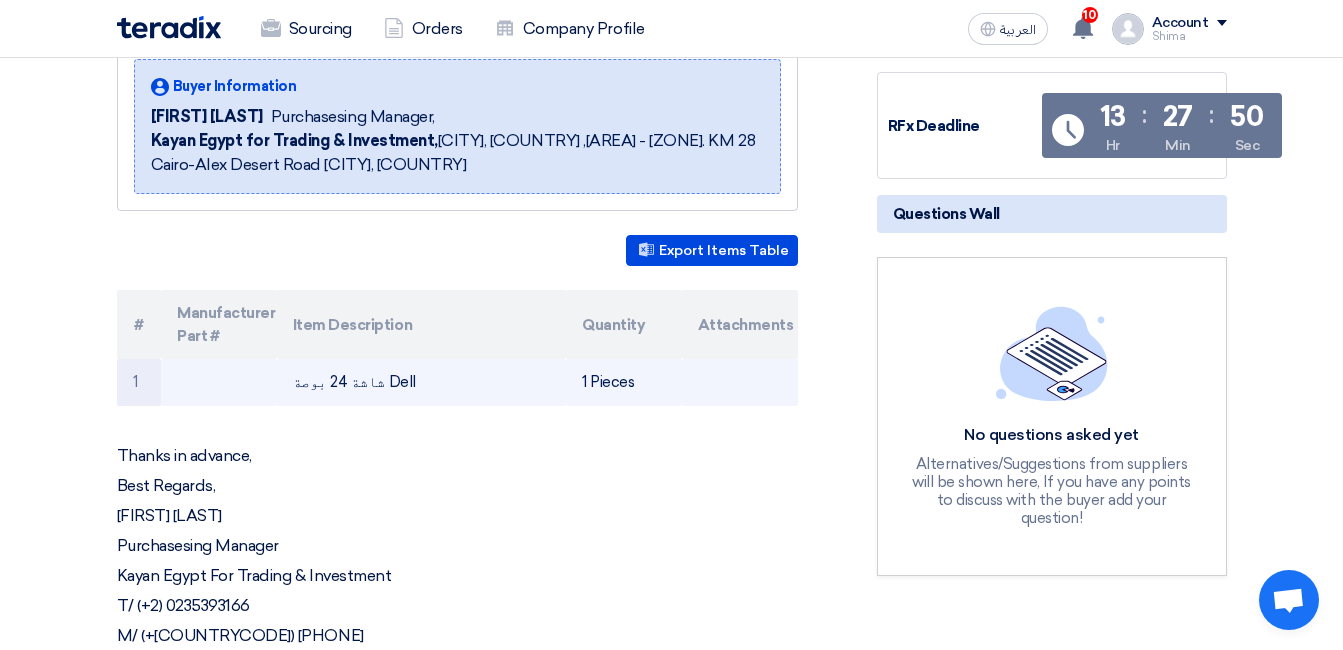 copy on "شاشة 24 بوصة Dell" 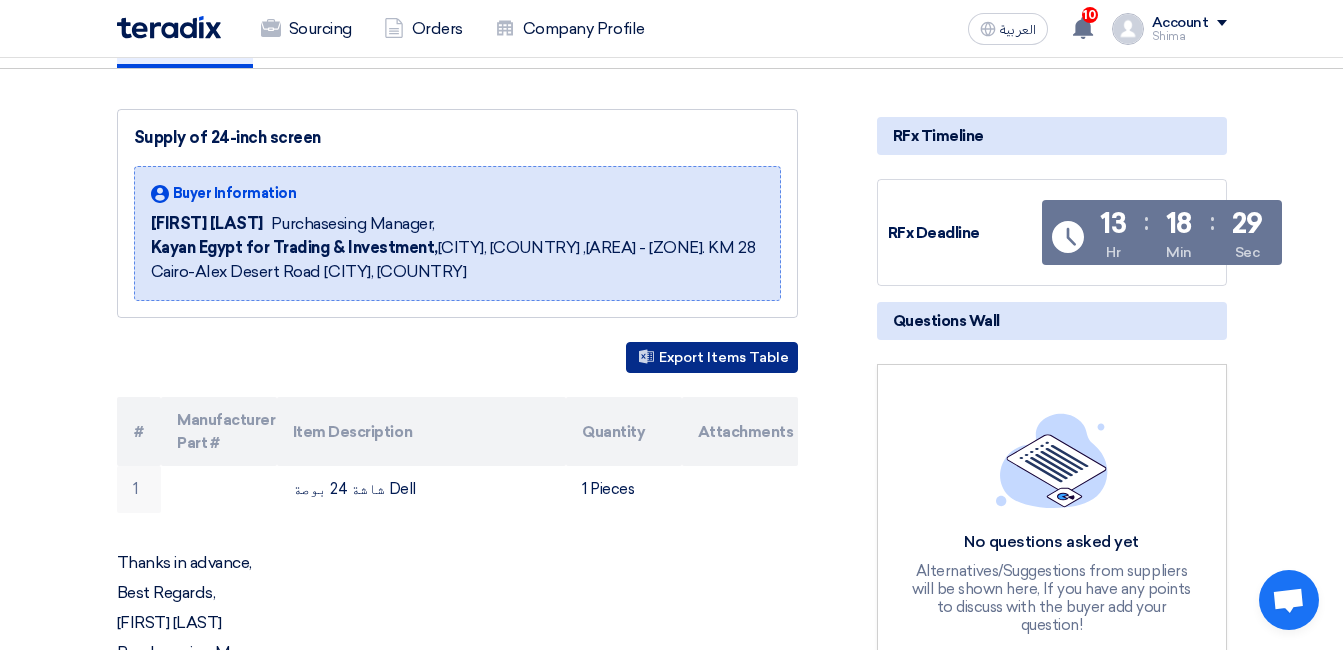 scroll, scrollTop: 0, scrollLeft: 0, axis: both 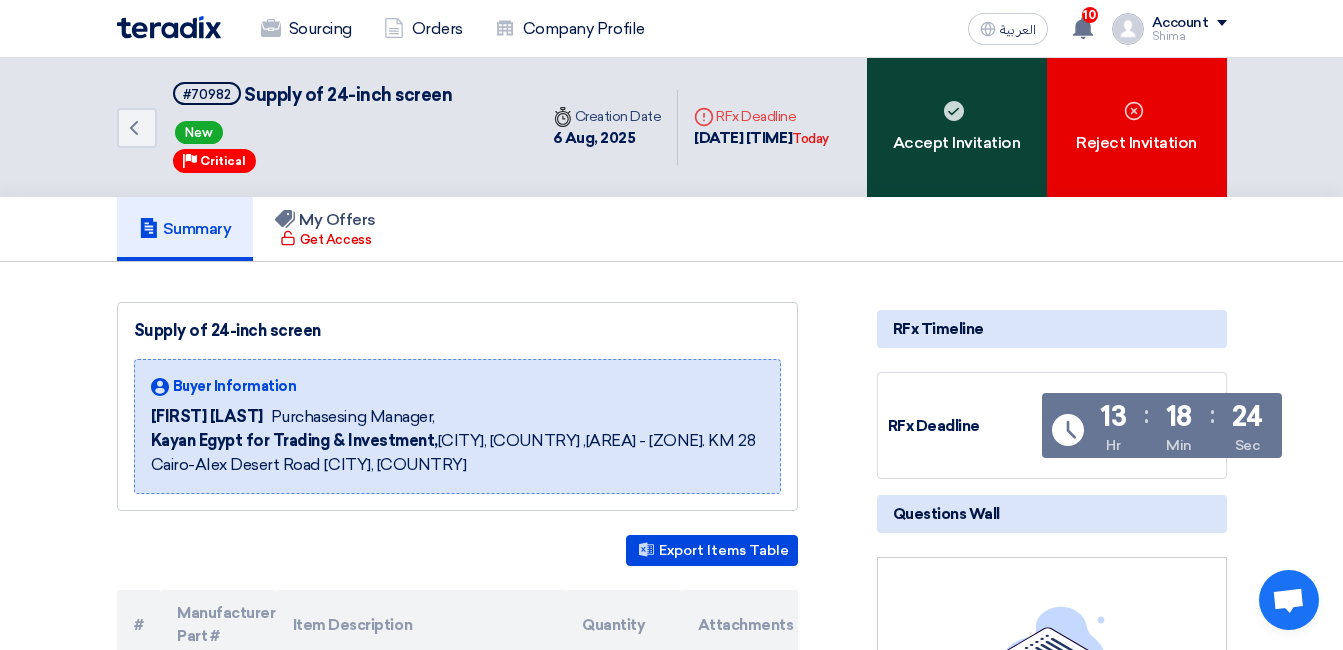 click on "Accept Invitation" 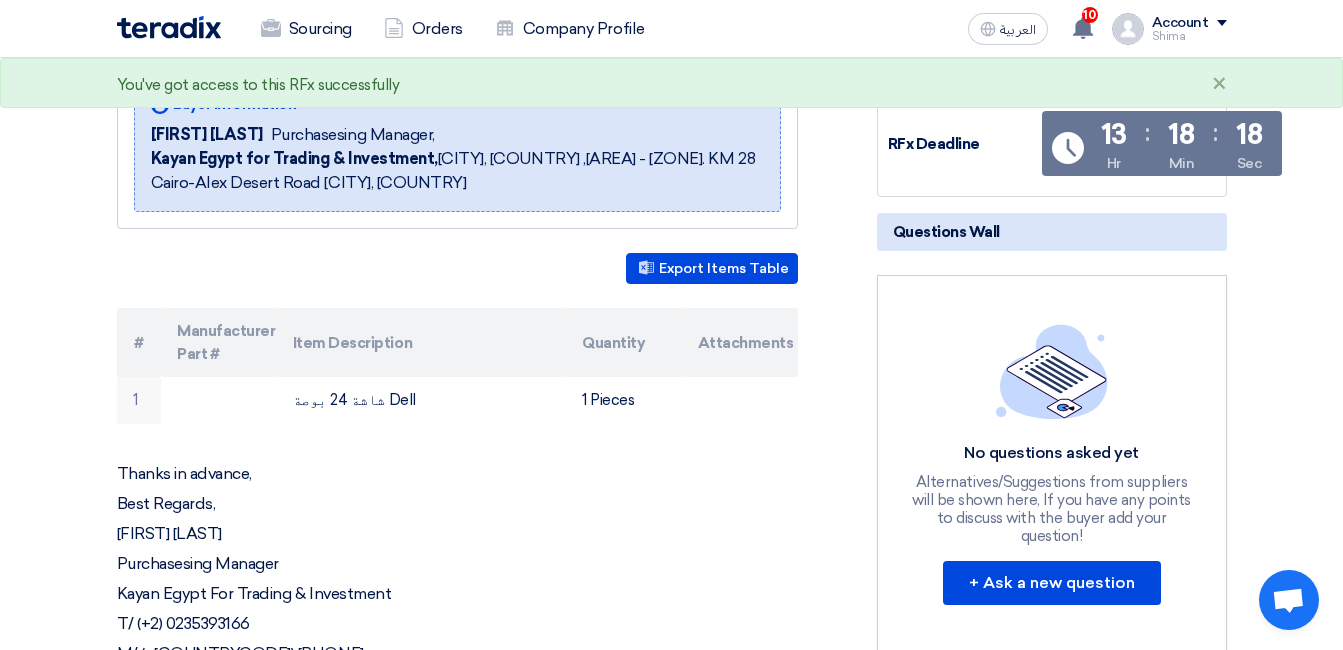 scroll, scrollTop: 0, scrollLeft: 0, axis: both 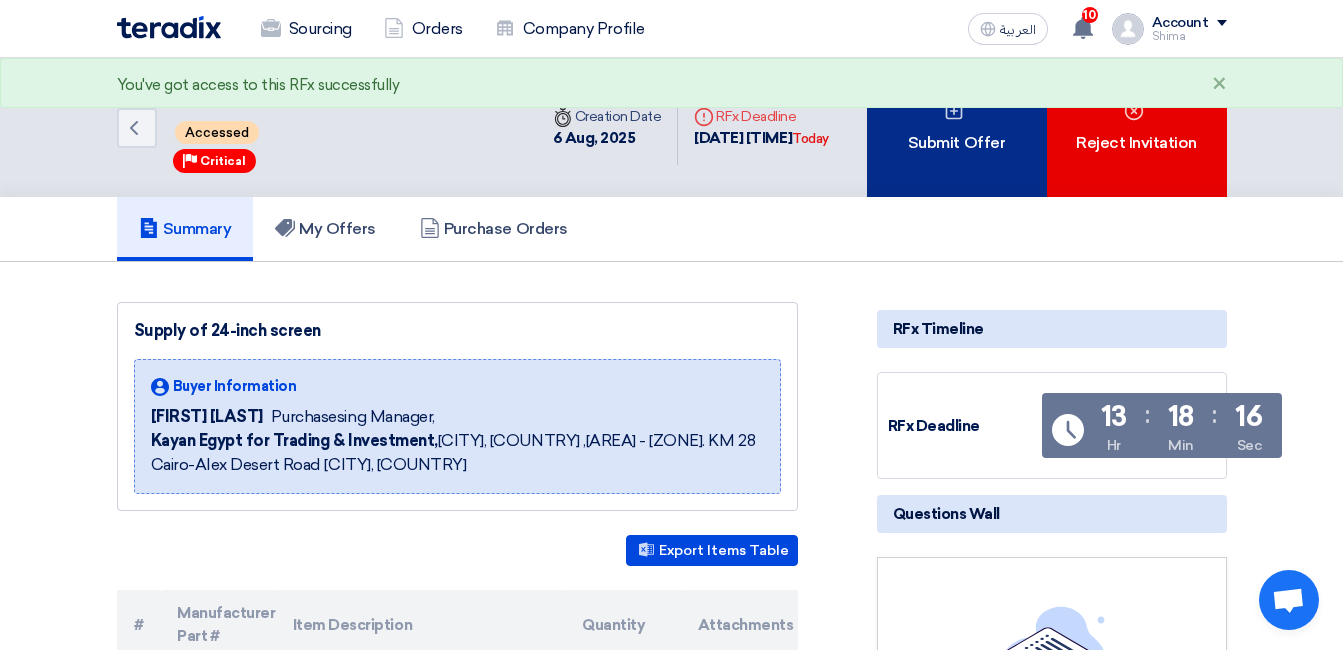 click on "Submit Offer" 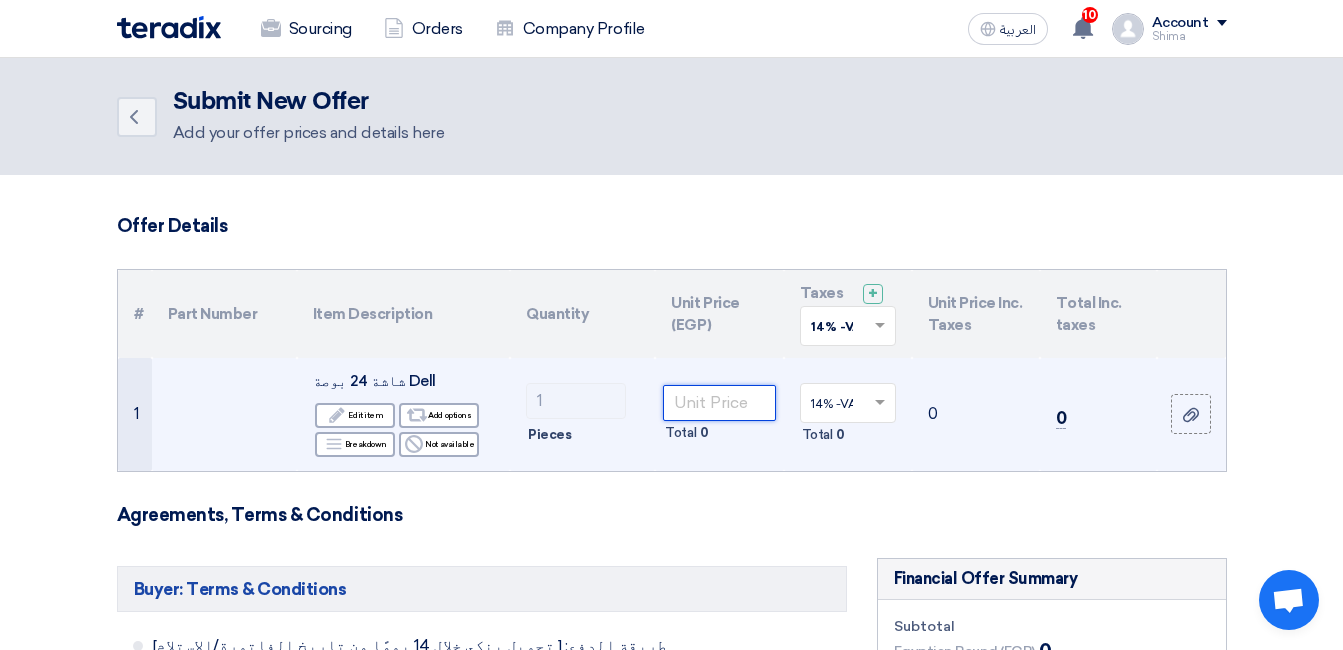 click 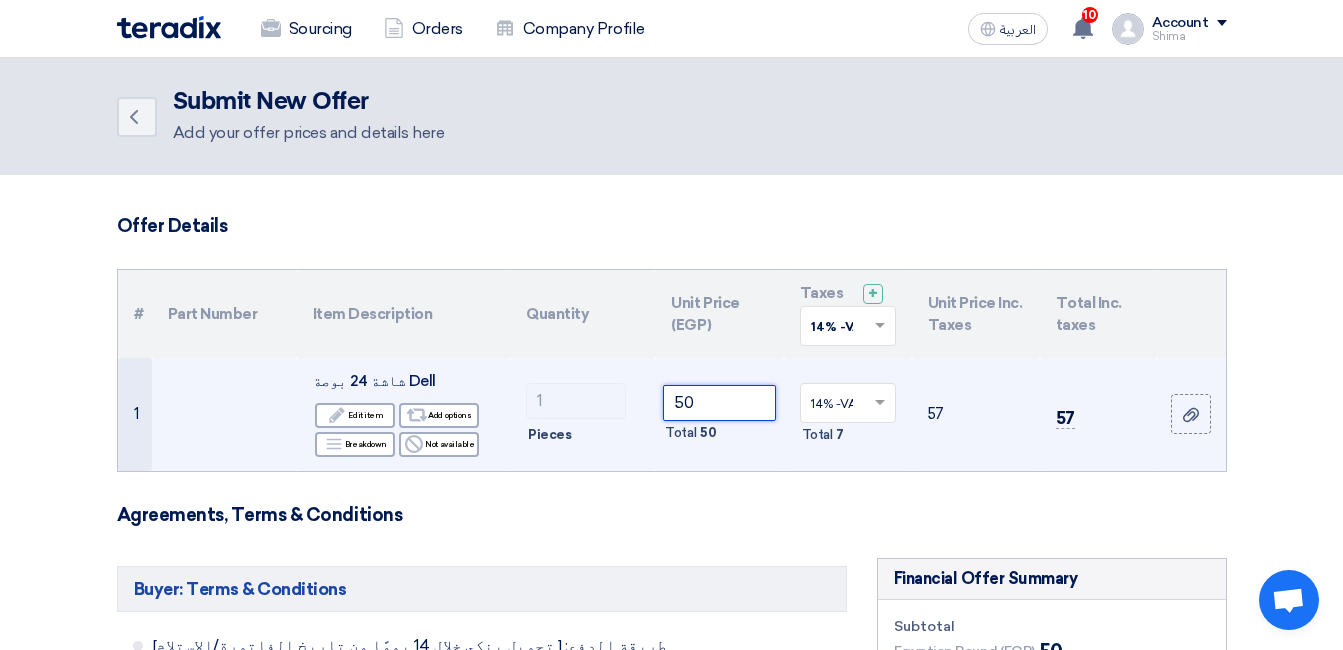 type on "5" 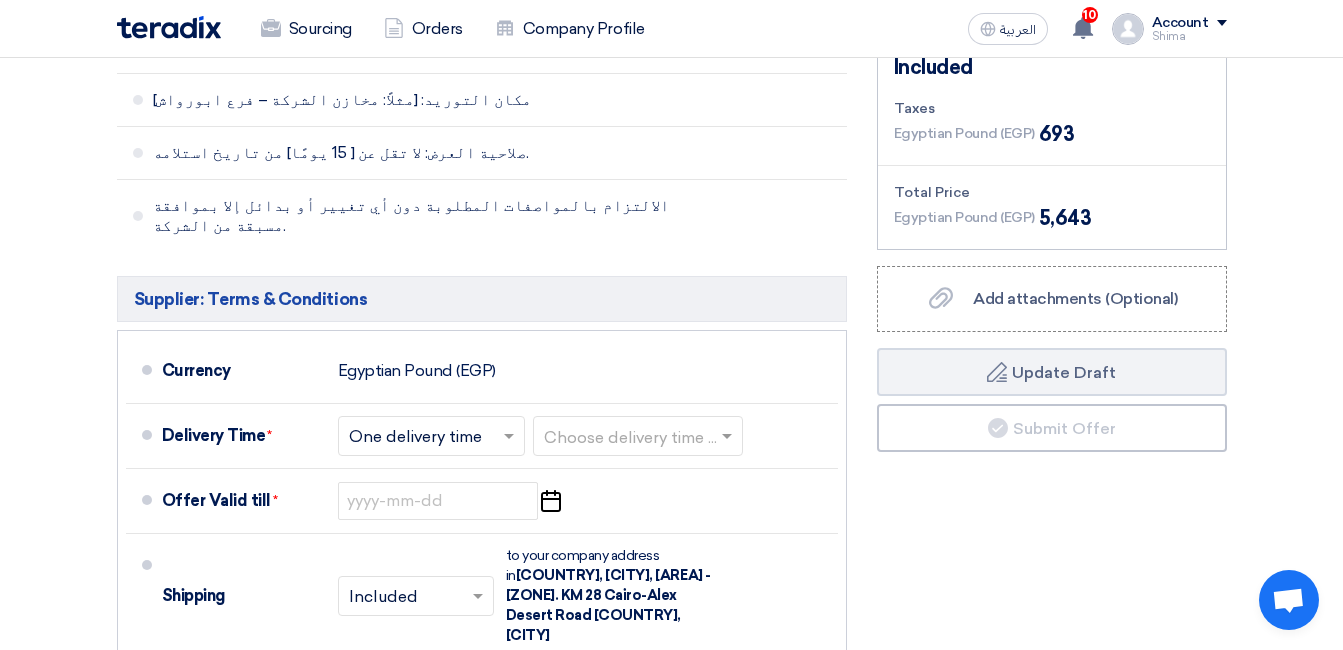 scroll, scrollTop: 800, scrollLeft: 0, axis: vertical 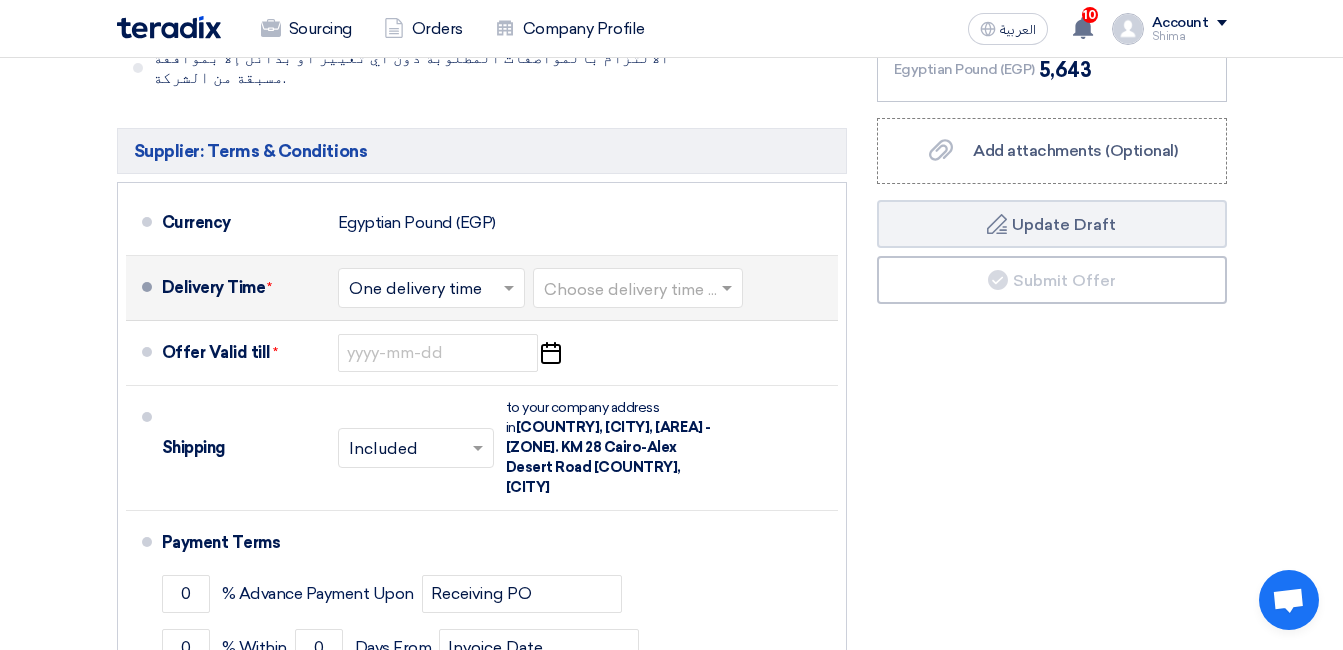 type on "4950" 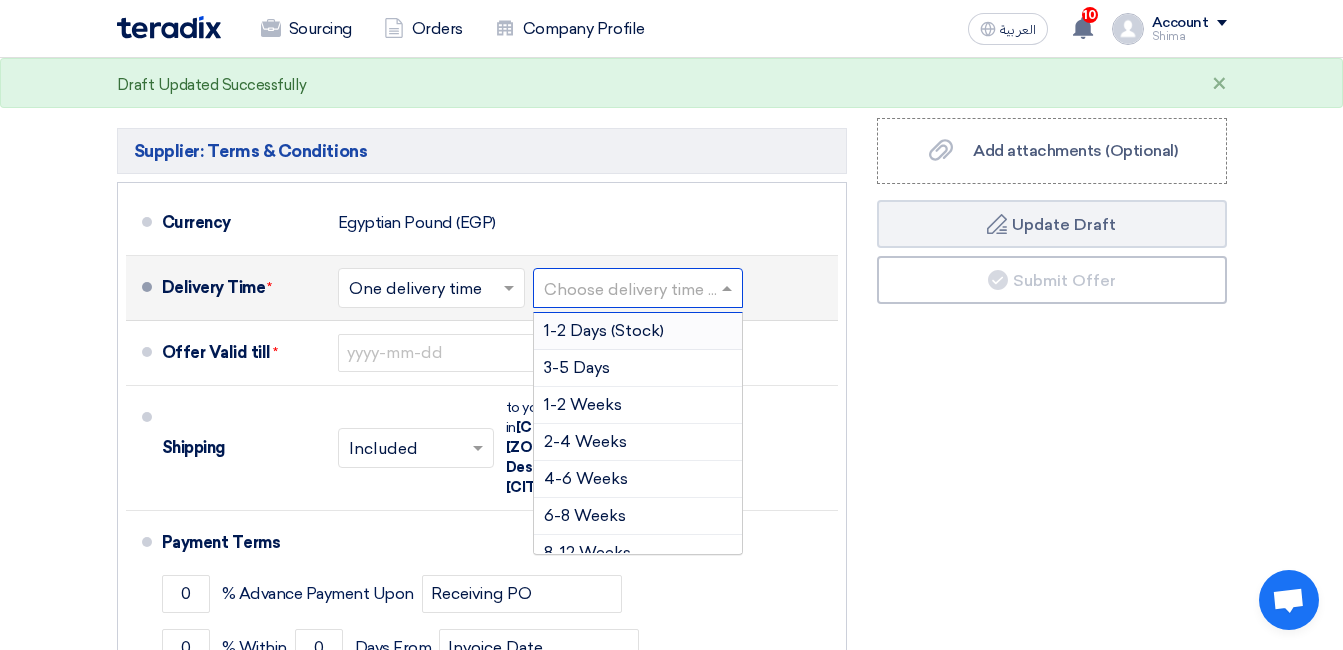 click on "1-2 Days (Stock)" at bounding box center (604, 330) 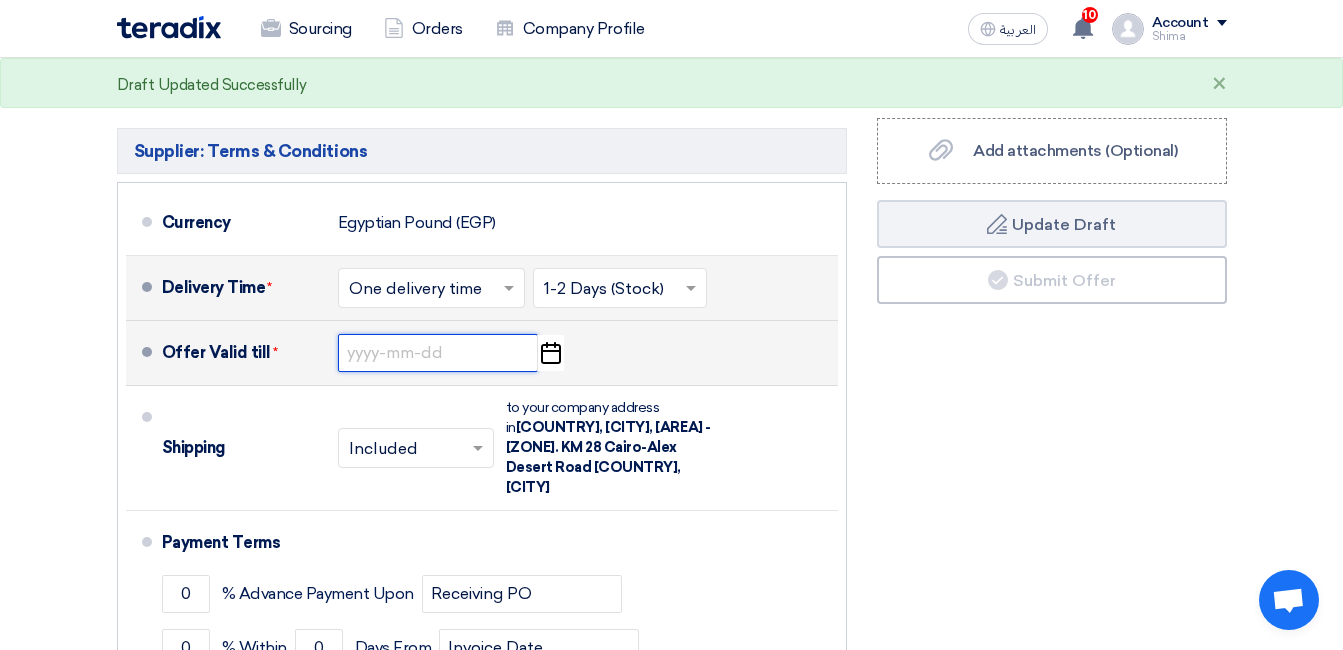click 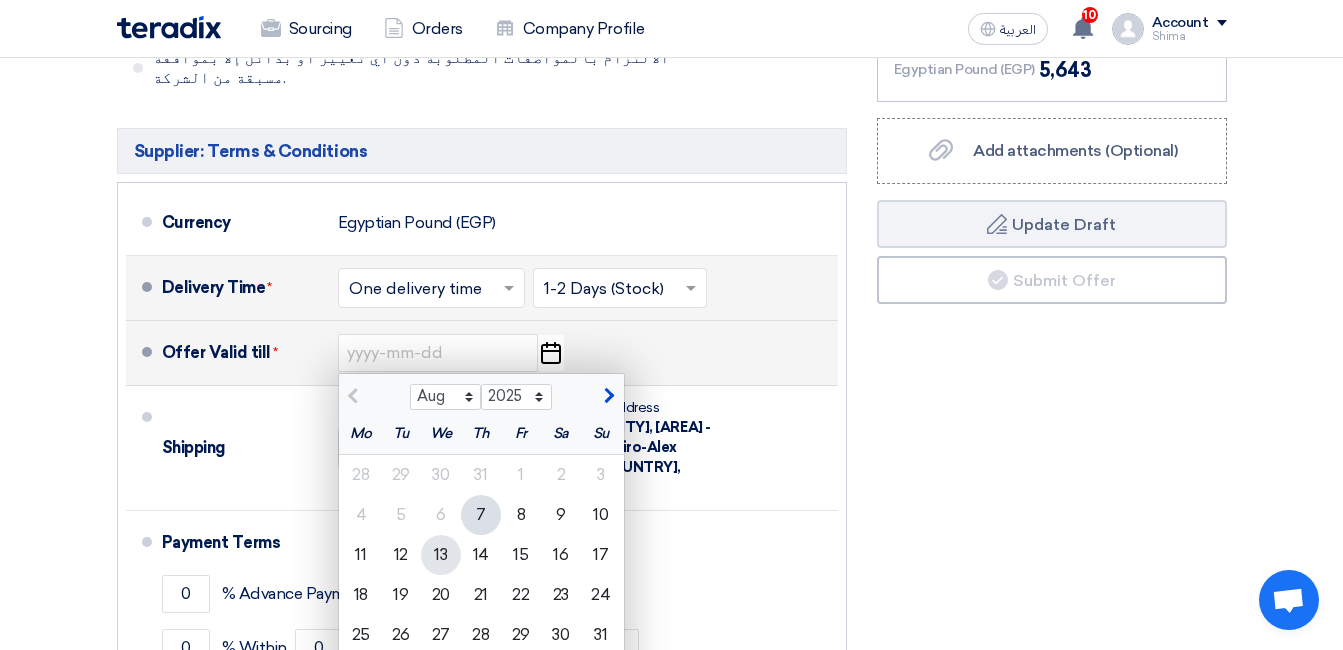 click on "13" 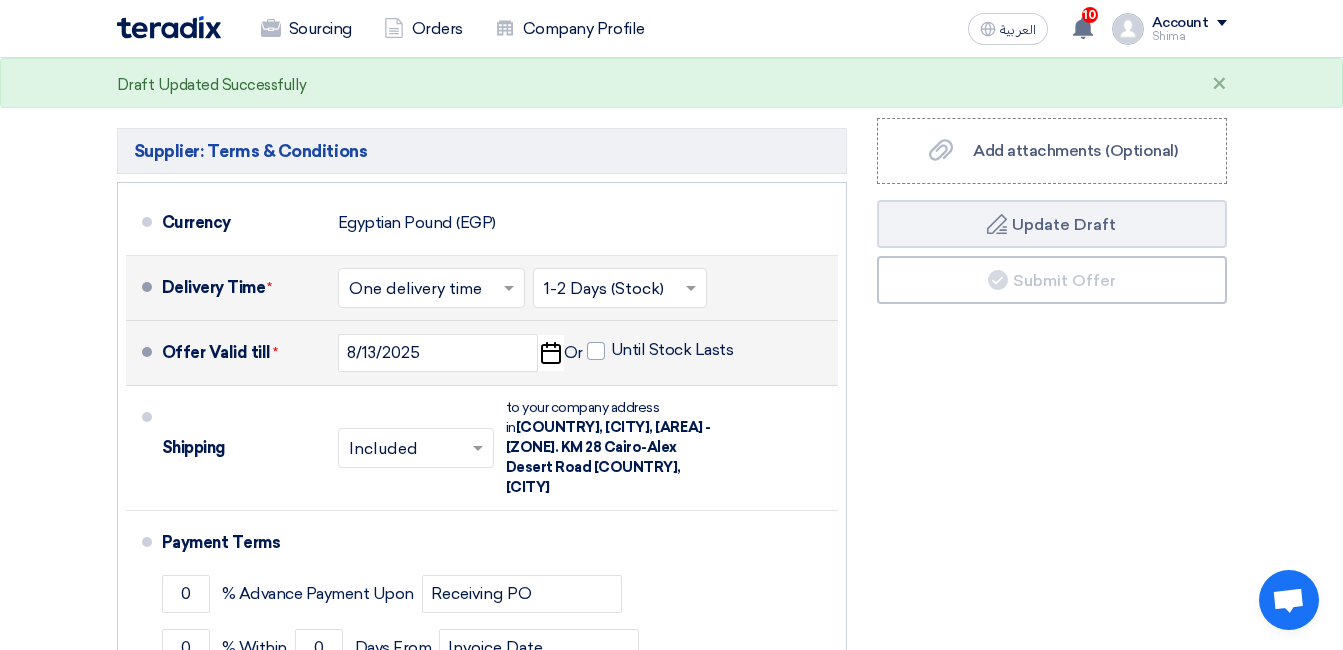 click on "Offer Valid till  *
[DATE]
Pick a date
Or
Until Stock Lasts" 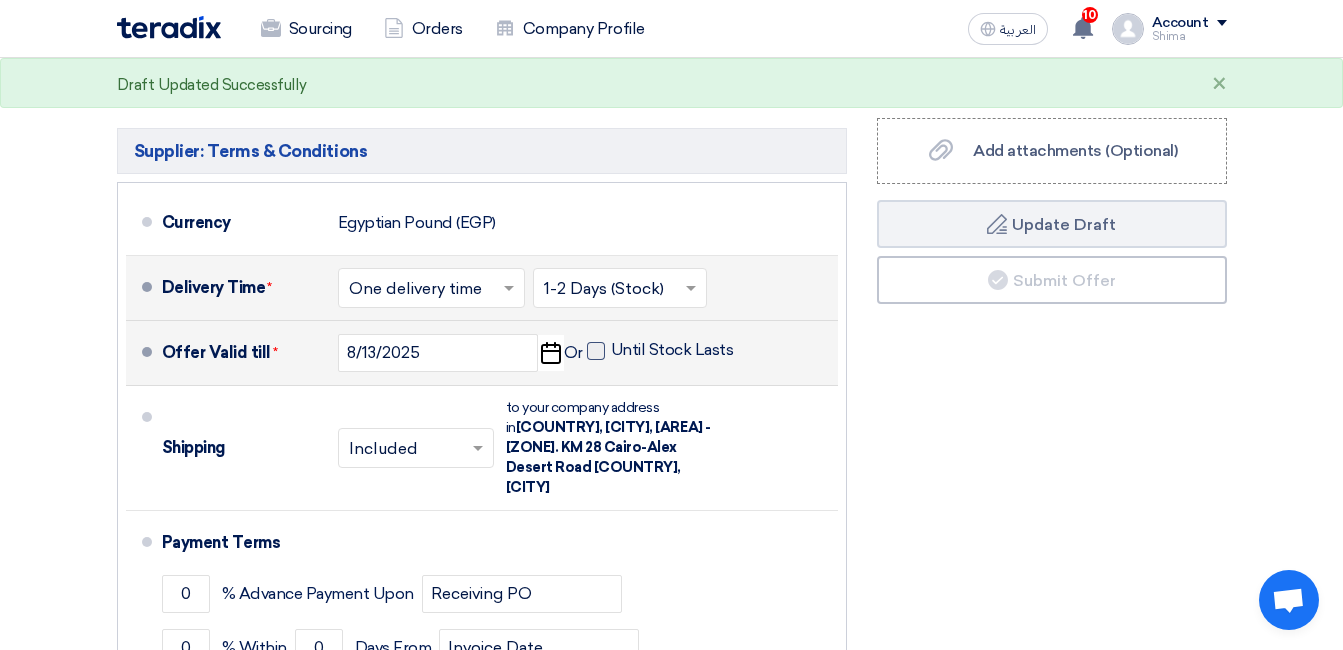 click 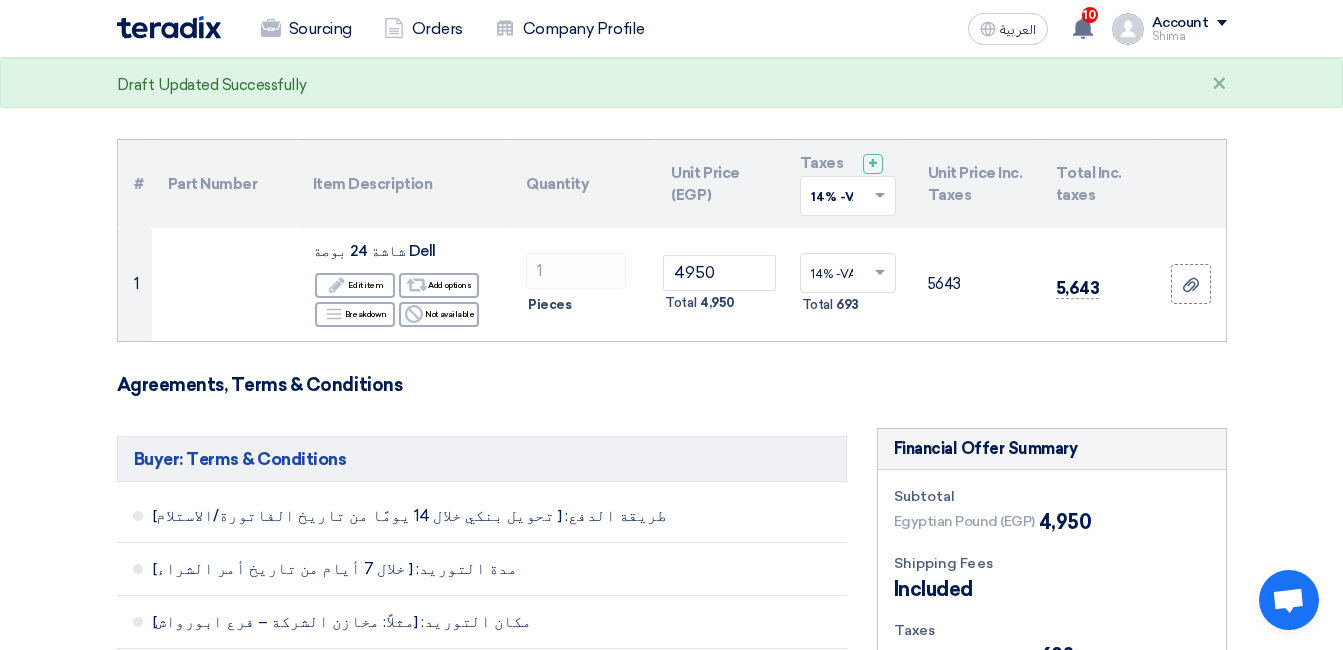 scroll, scrollTop: 100, scrollLeft: 0, axis: vertical 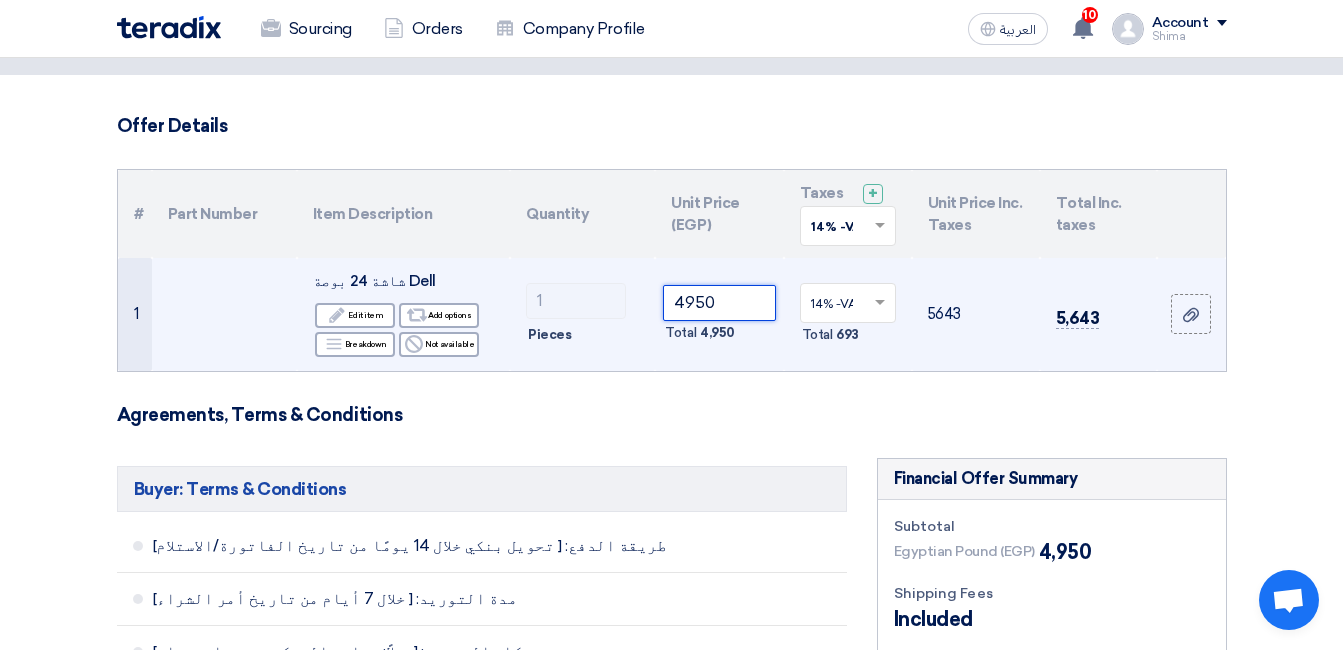 click on "4950" 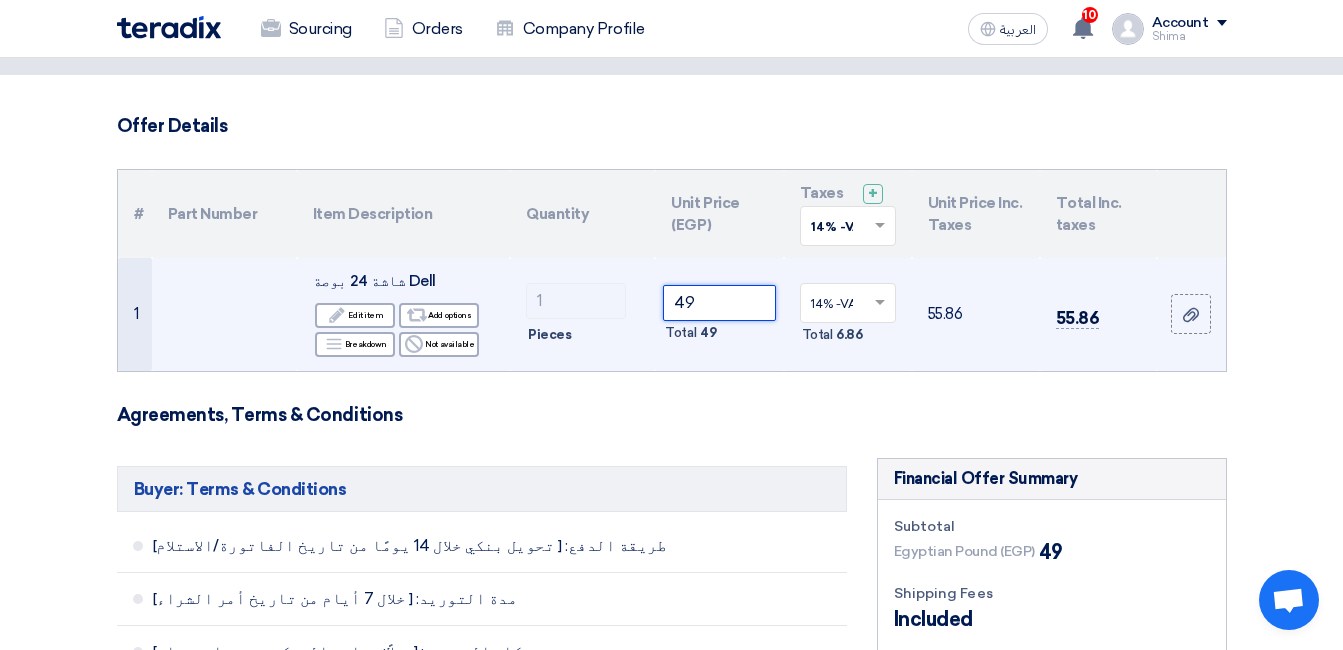 type on "4" 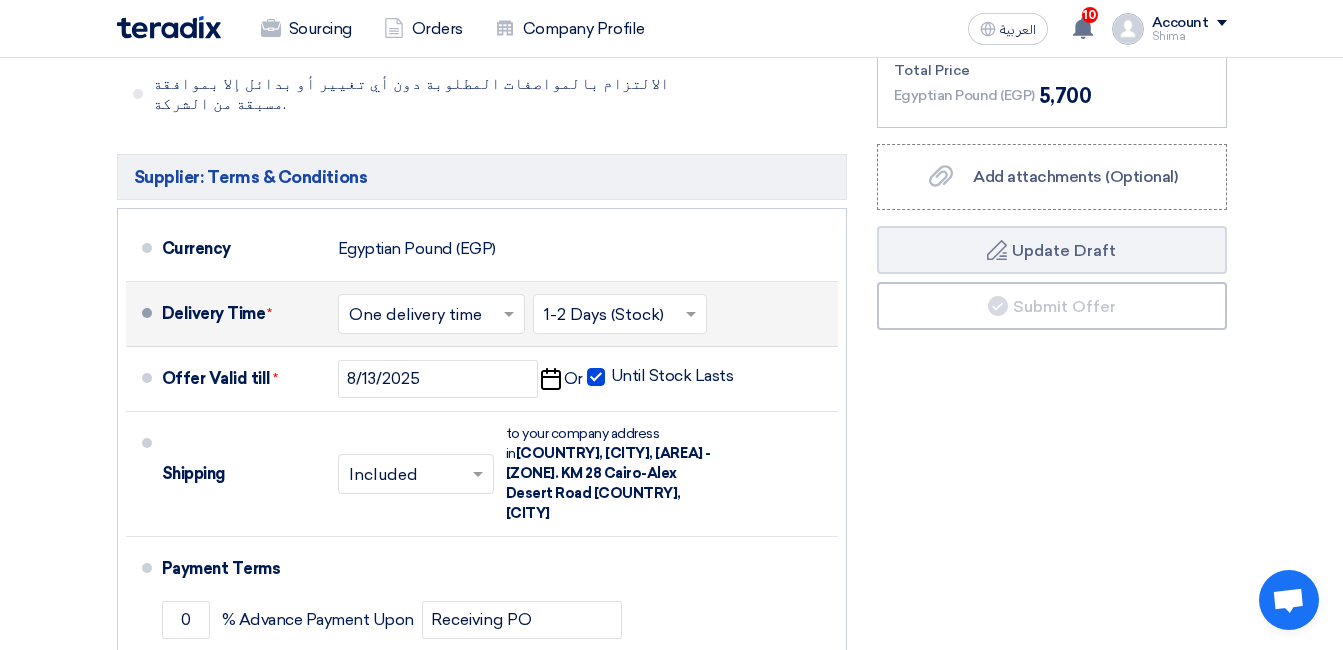 scroll, scrollTop: 1000, scrollLeft: 0, axis: vertical 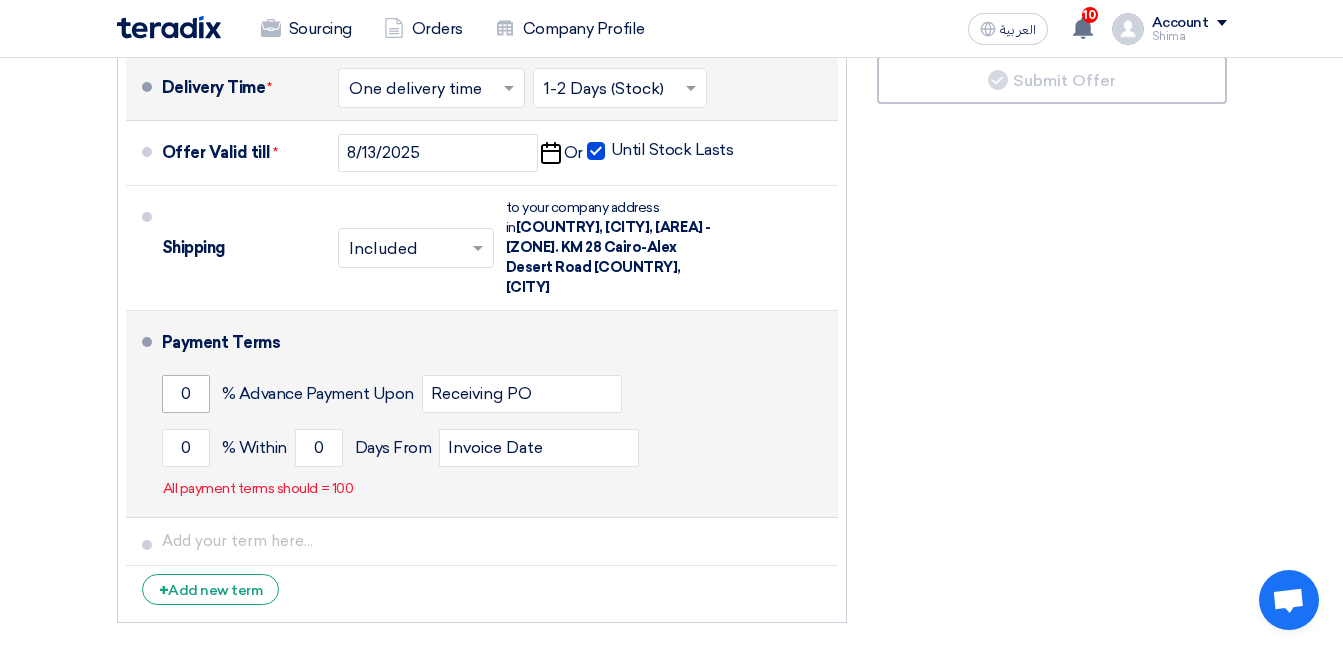 type on "5000" 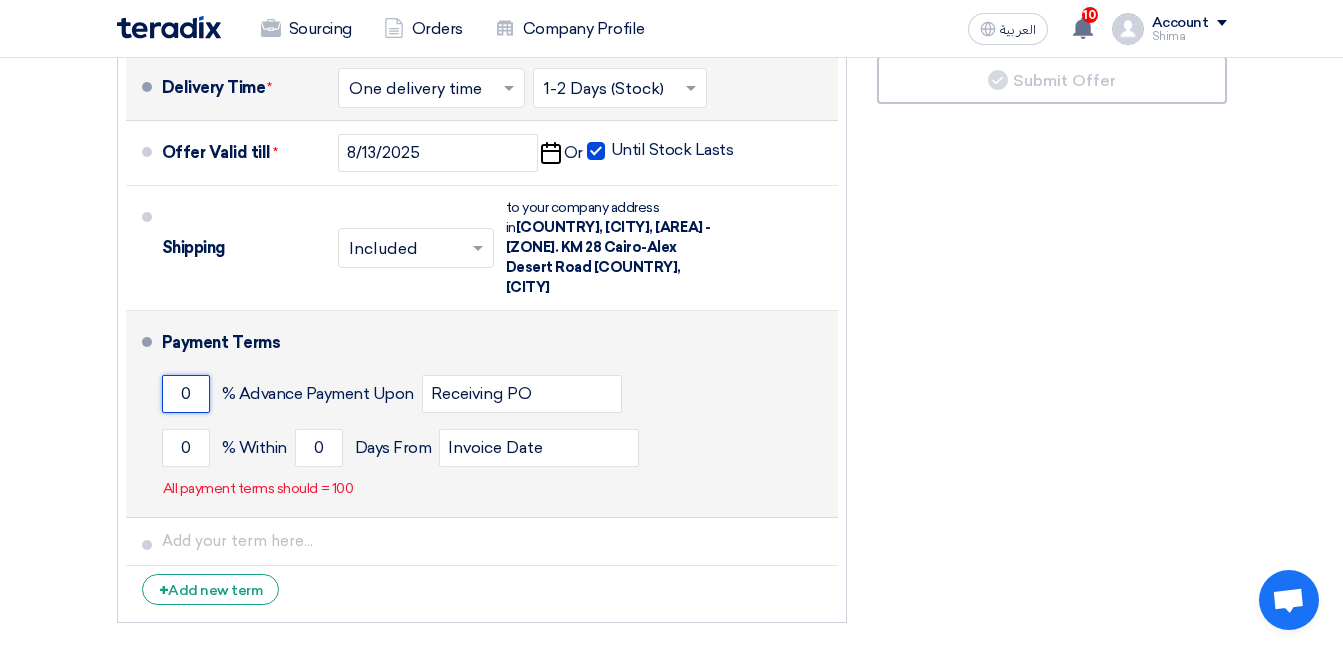 click on "0" 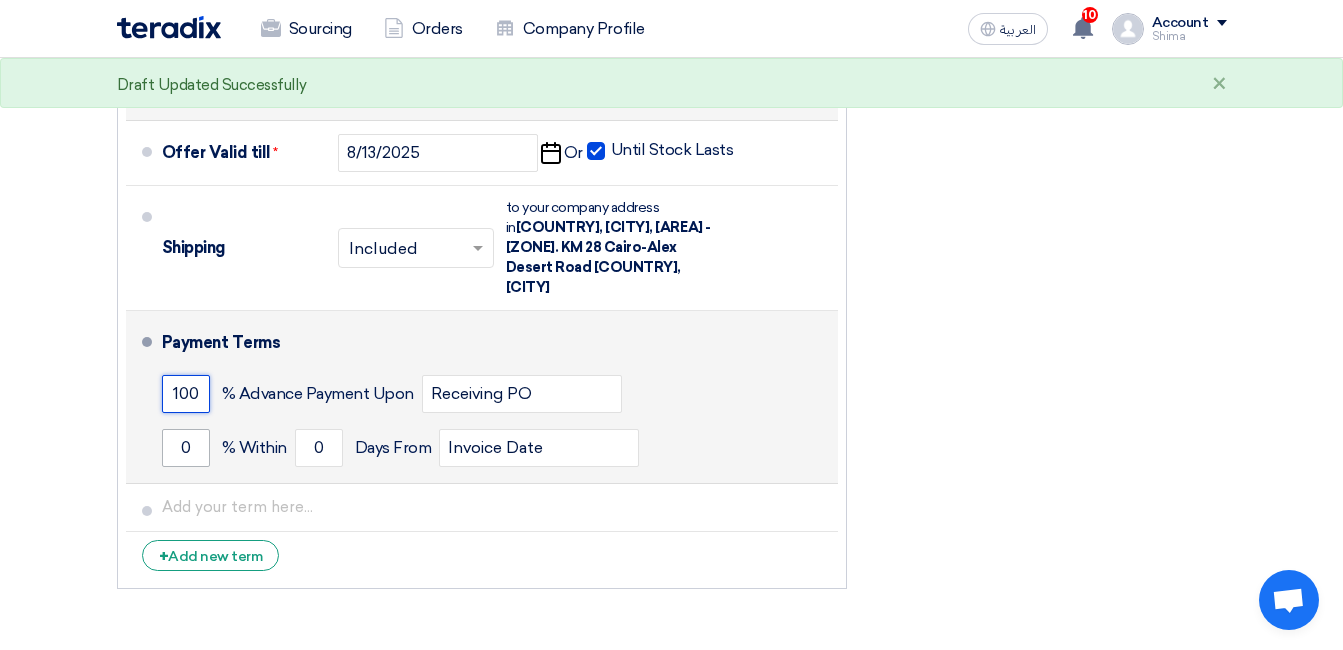 type on "100" 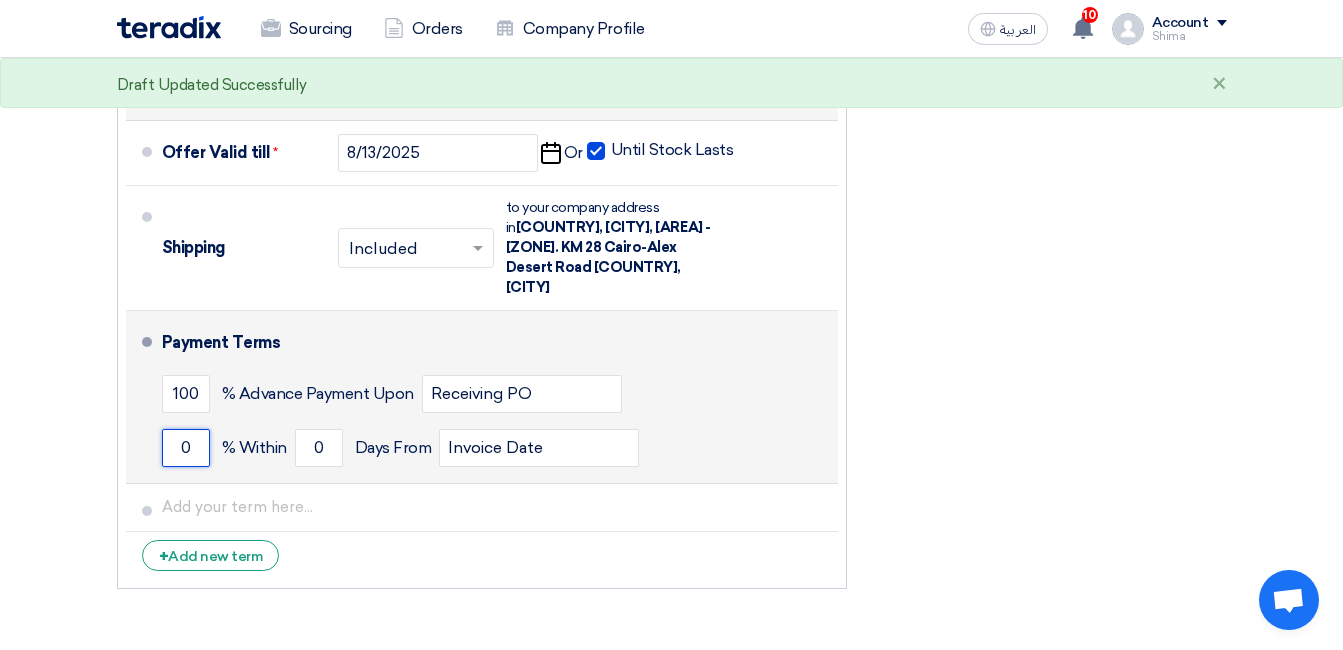 click on "0" 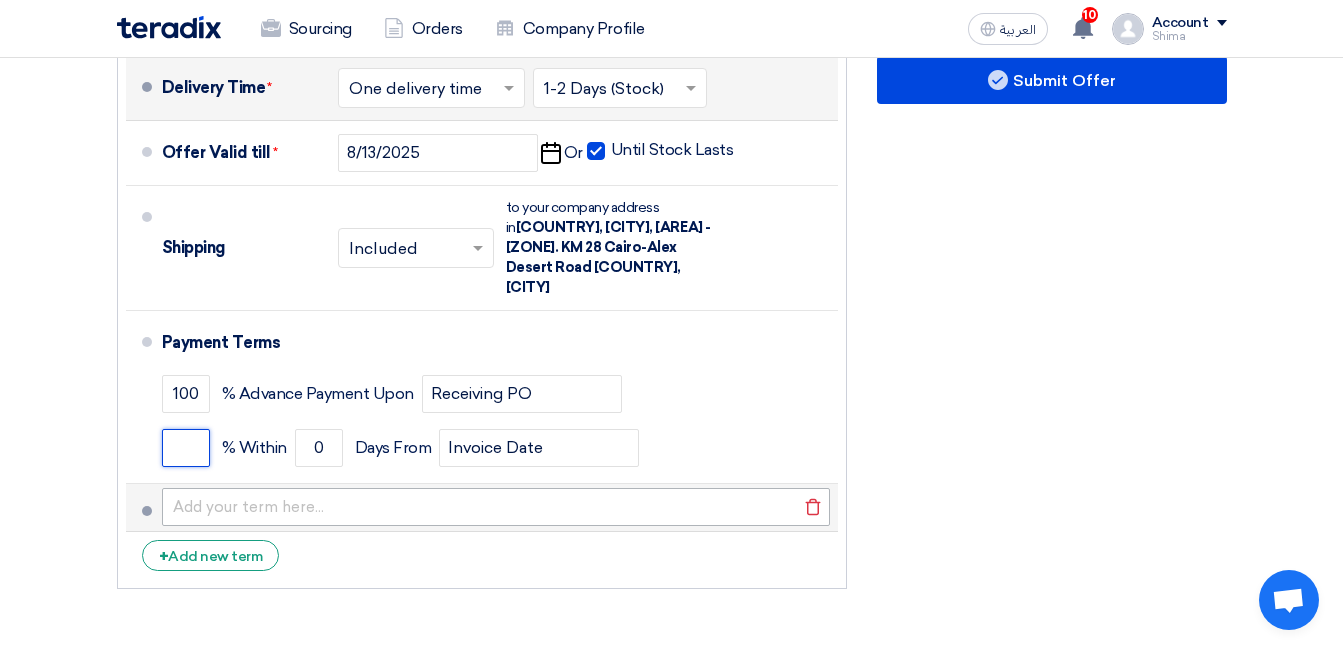 type on "5" 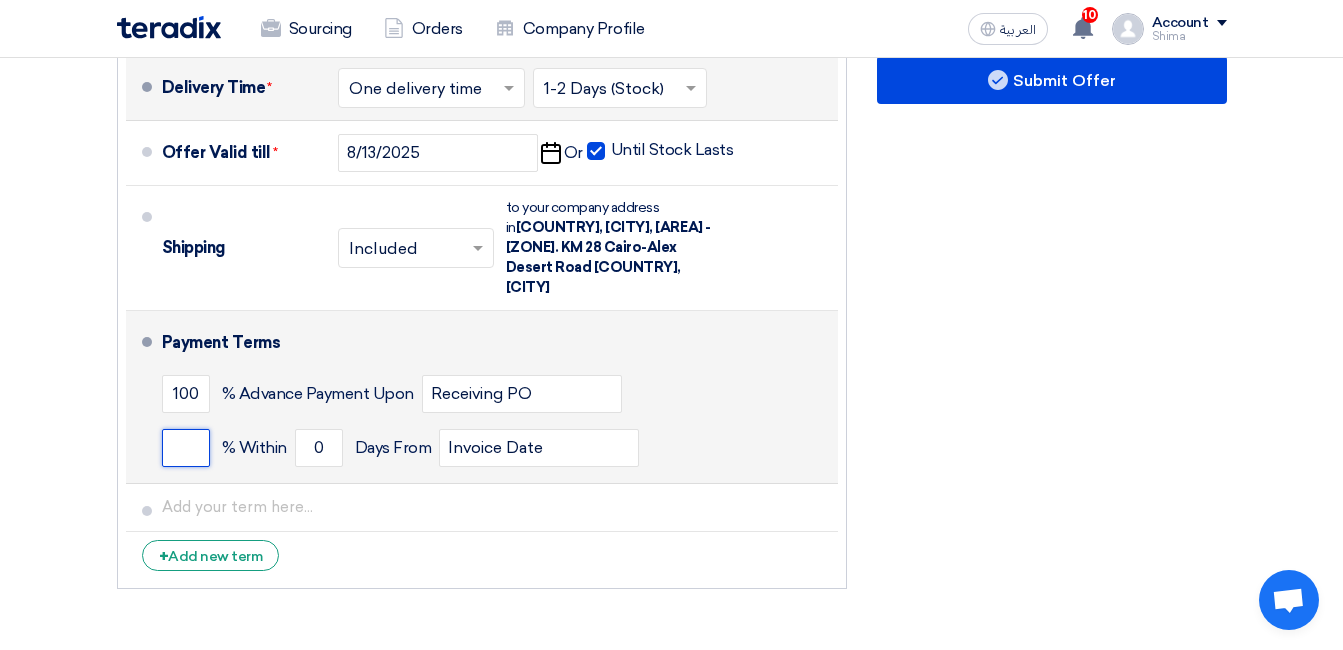 click 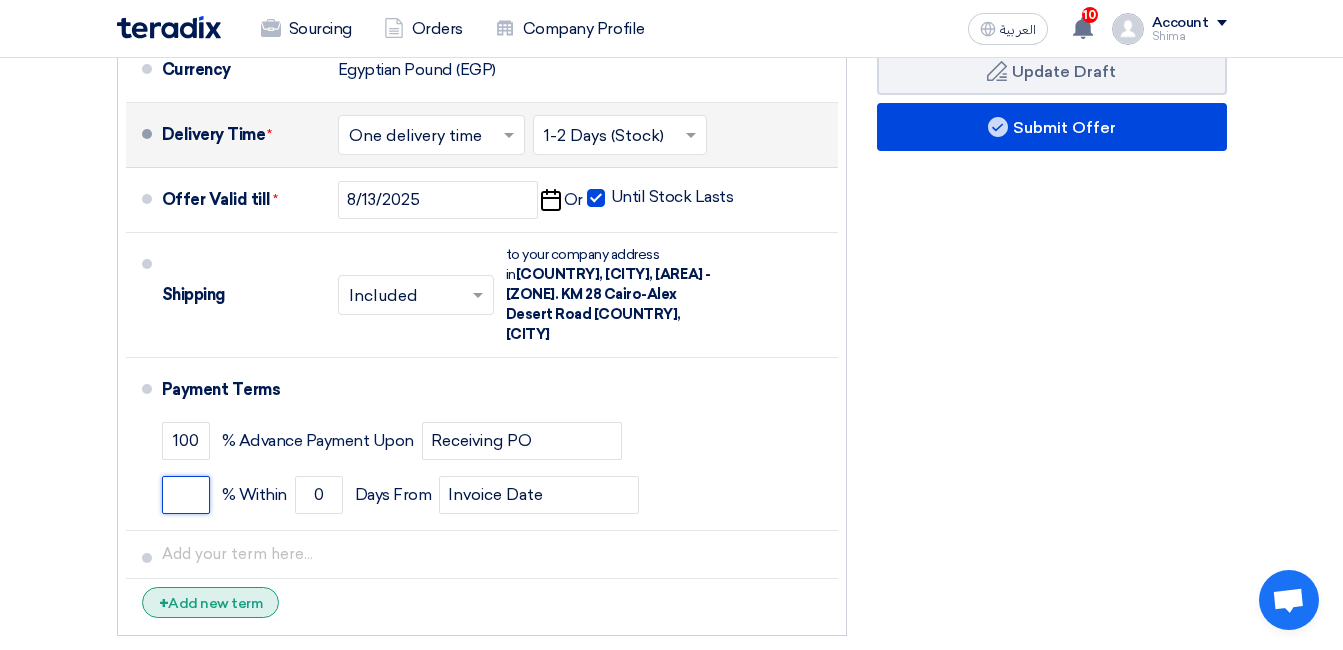 scroll, scrollTop: 1000, scrollLeft: 0, axis: vertical 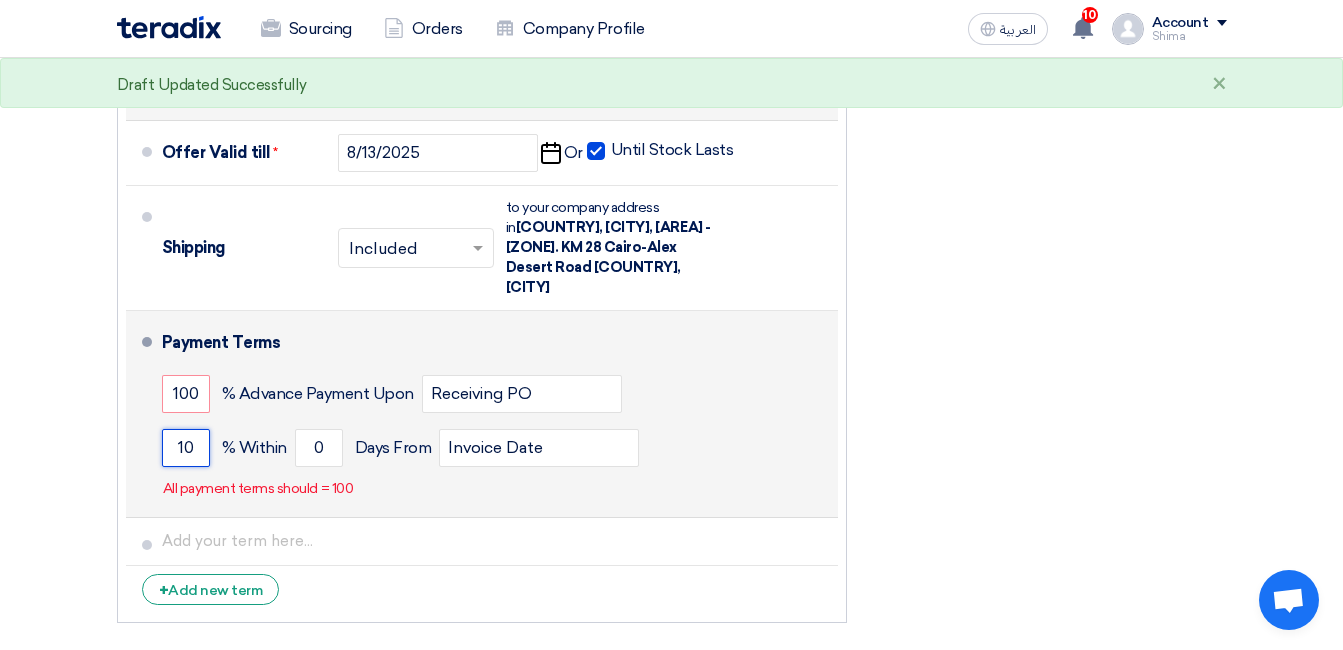 type on "1" 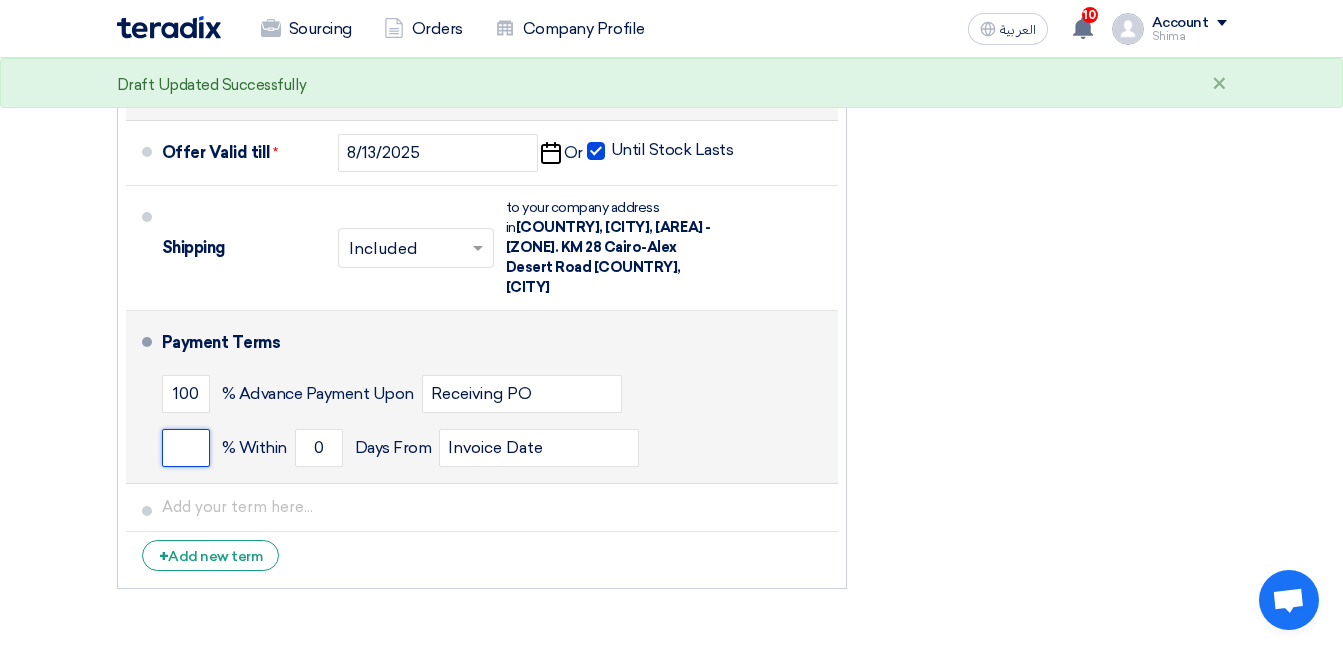 type on "7" 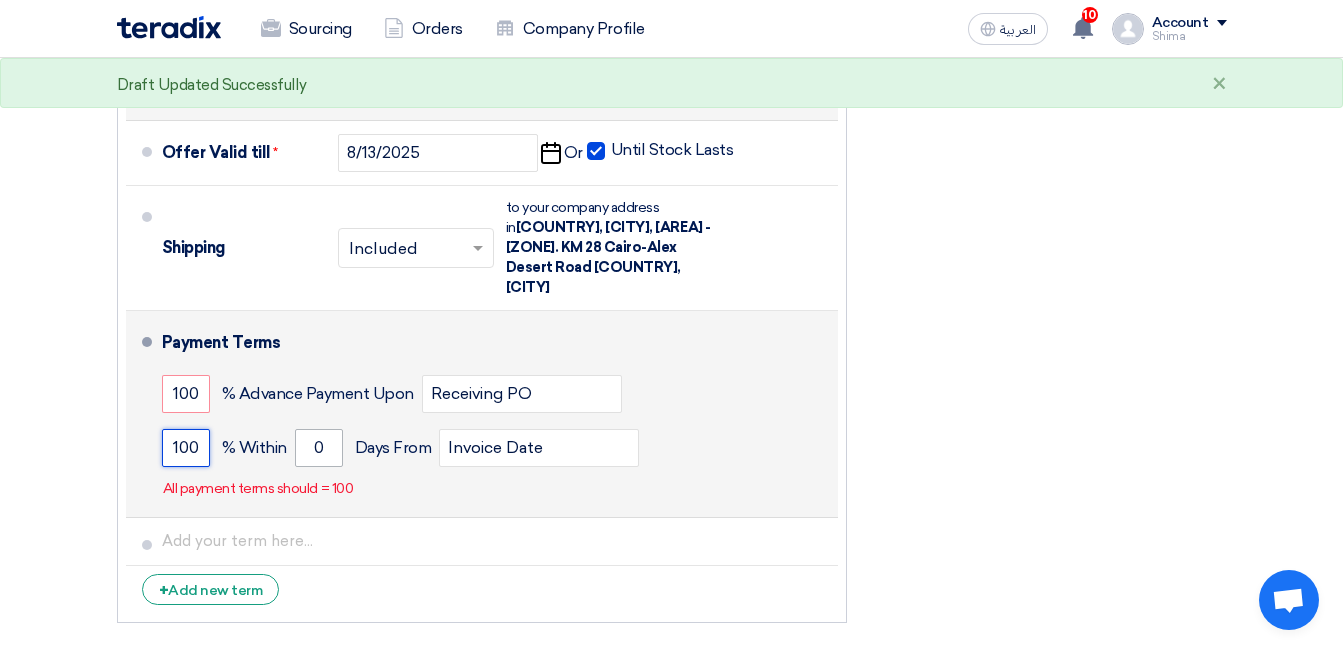 type on "100" 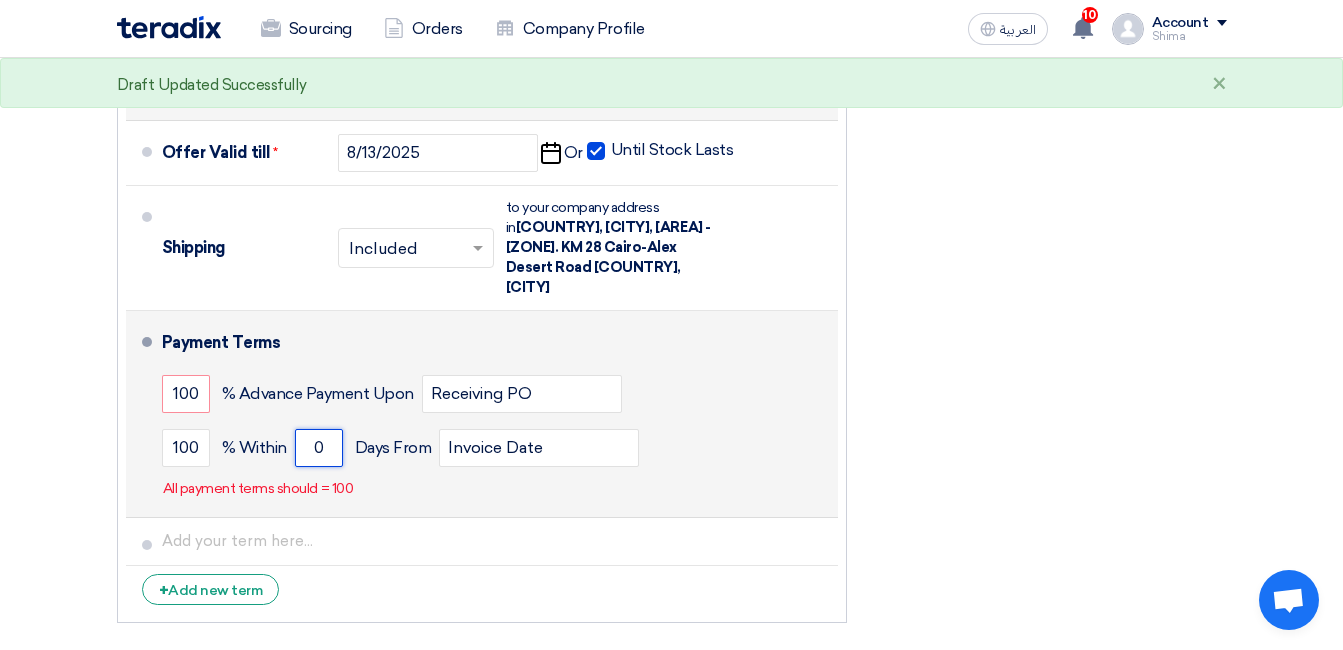 click on "0" 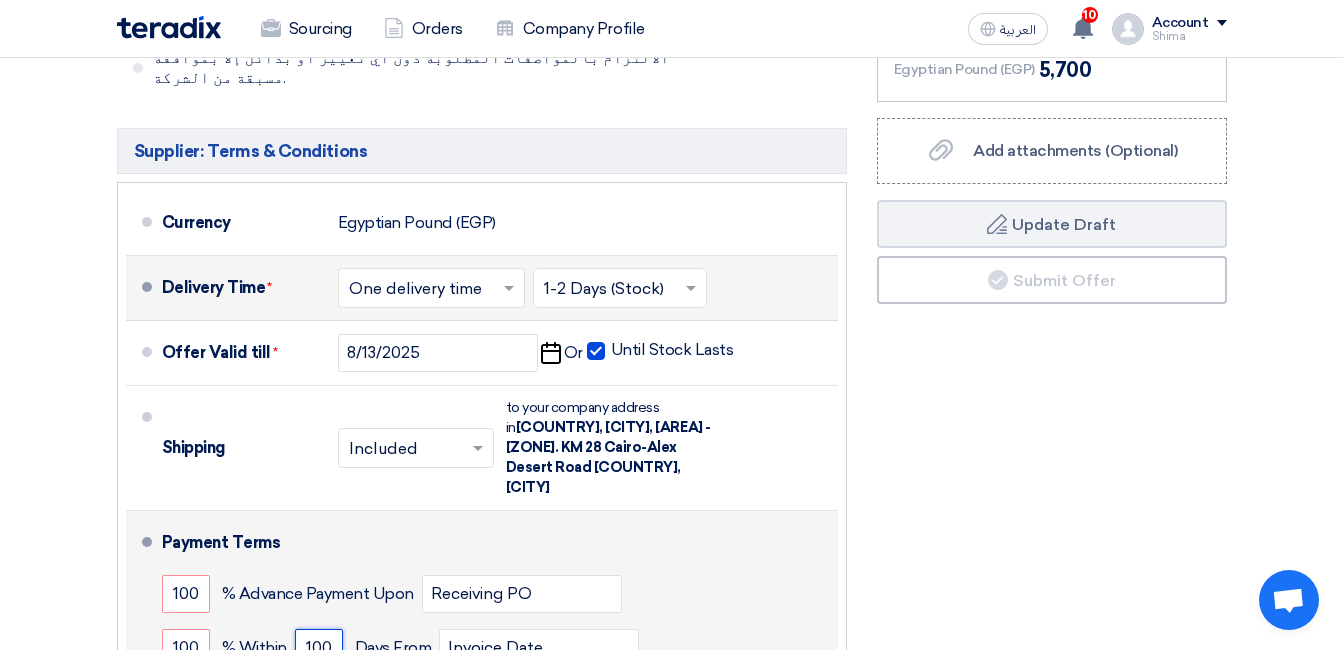 scroll, scrollTop: 900, scrollLeft: 0, axis: vertical 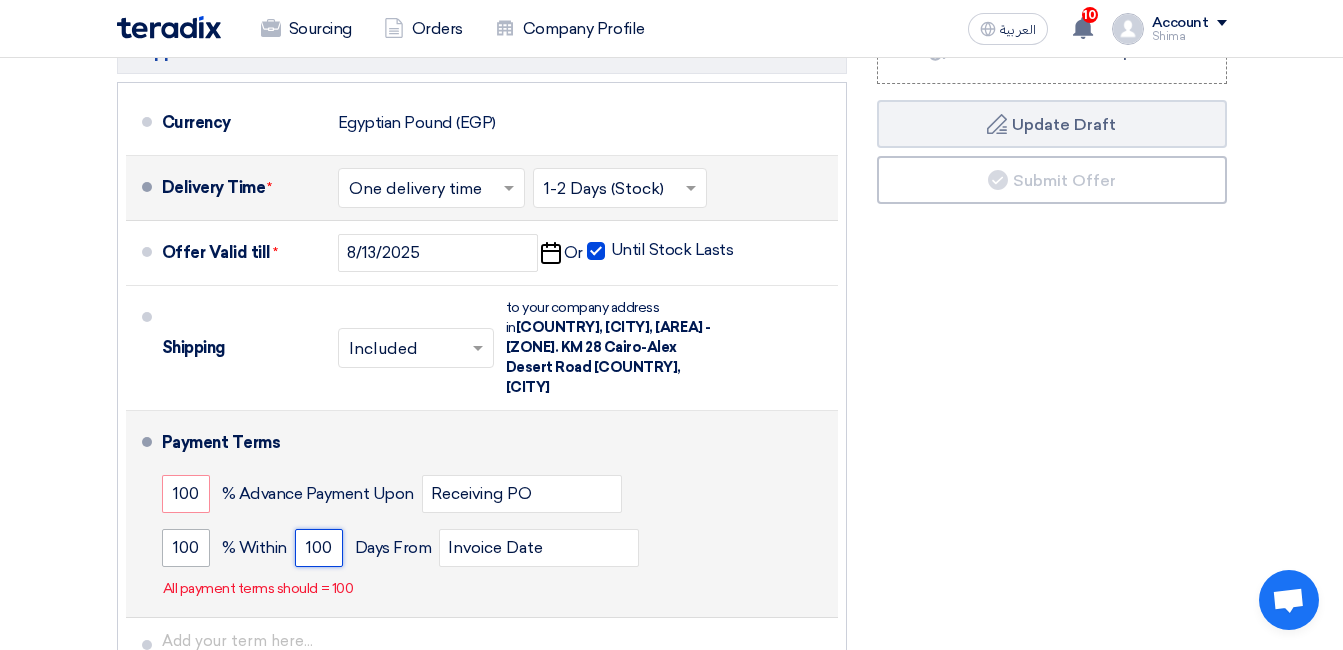 type on "100" 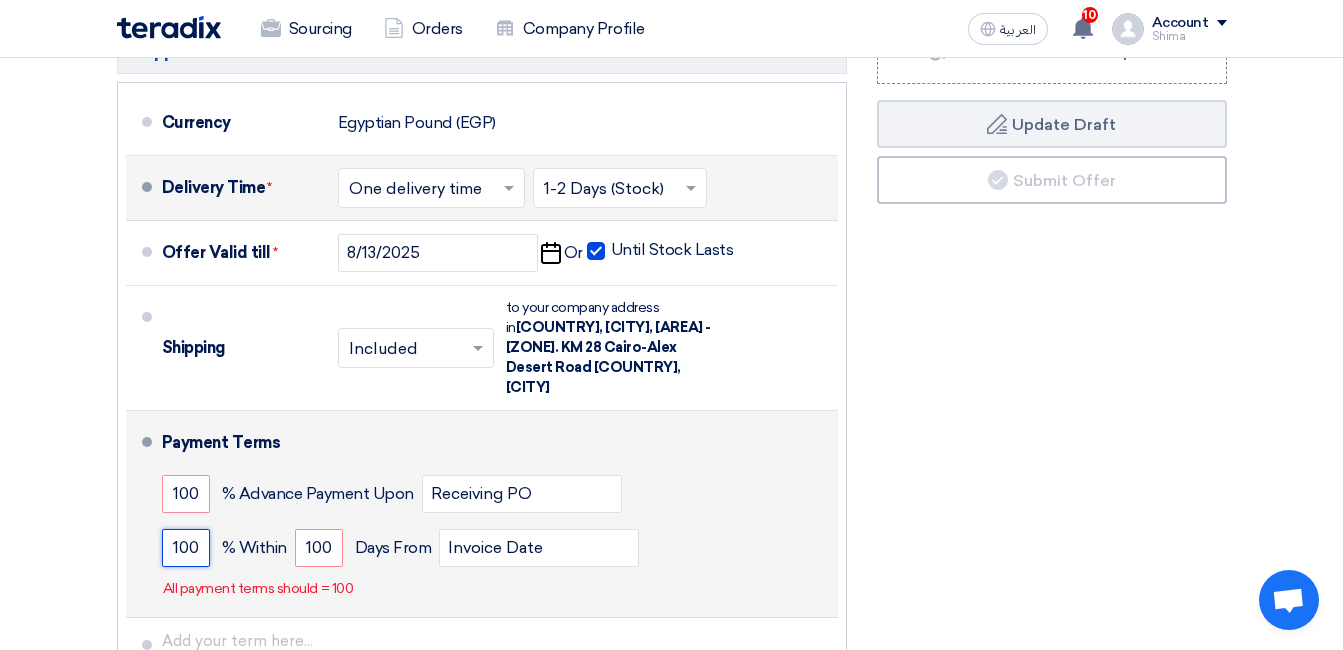 click on "100" 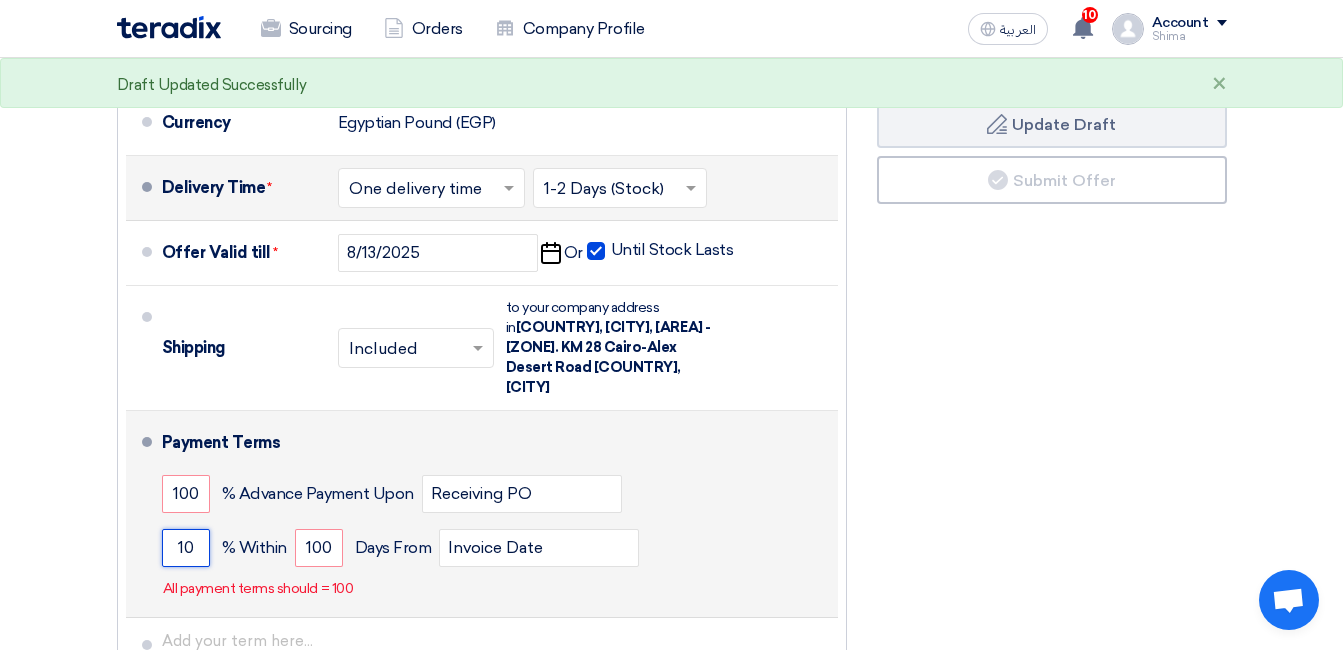 type on "1" 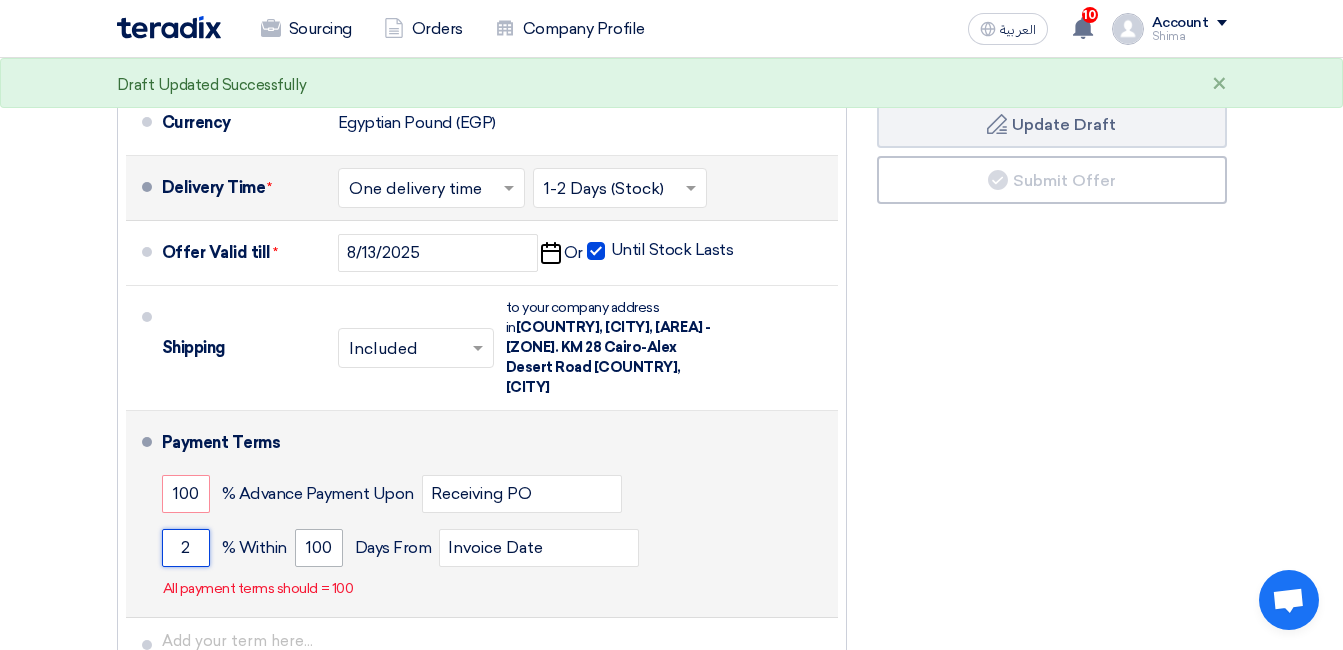 type on "2" 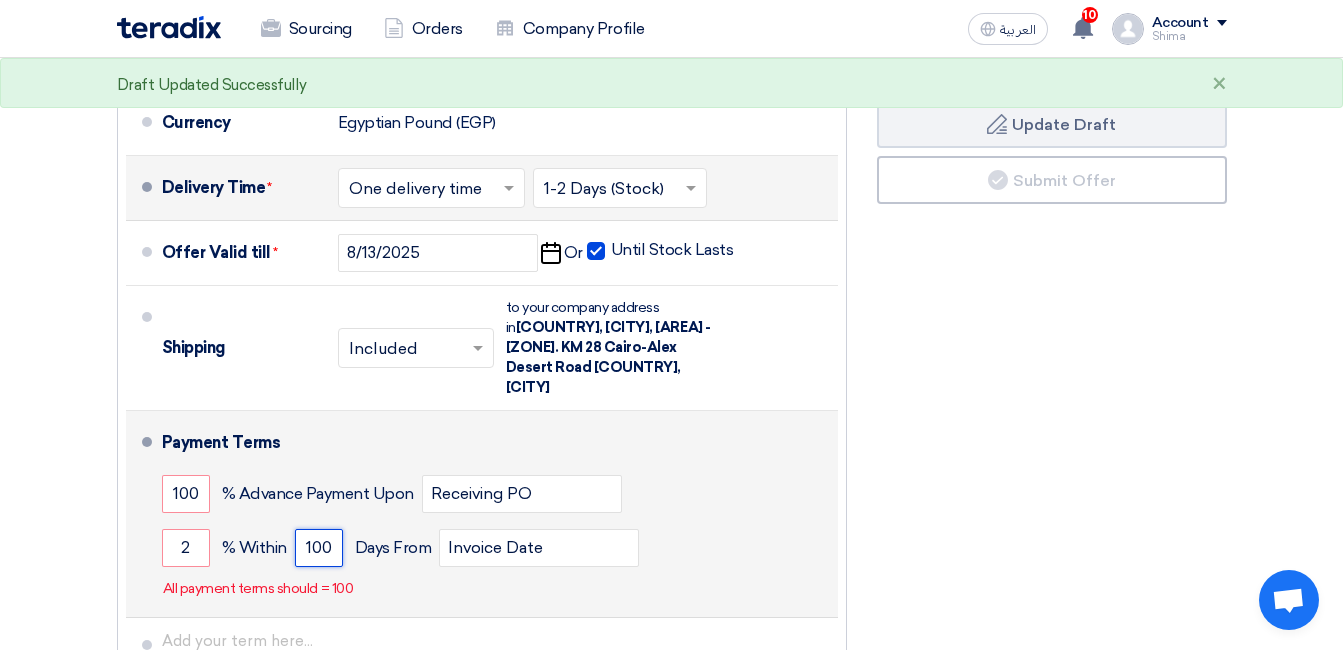 click on "100" 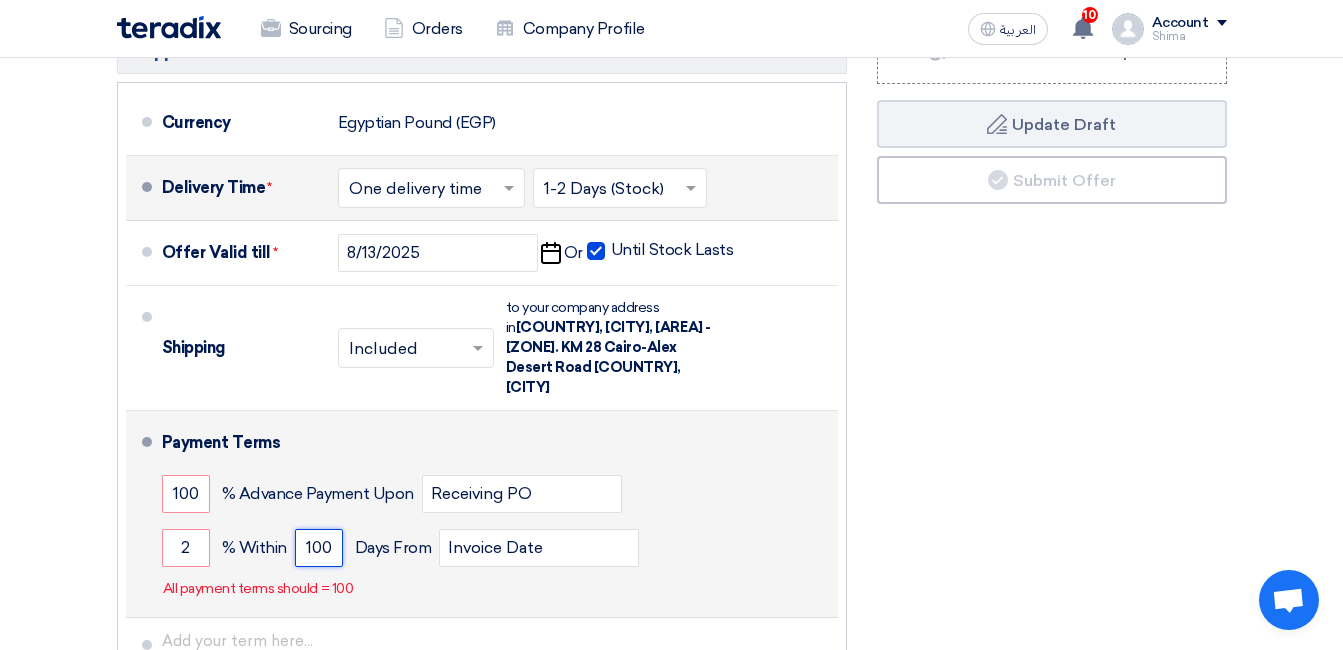 click on "100" 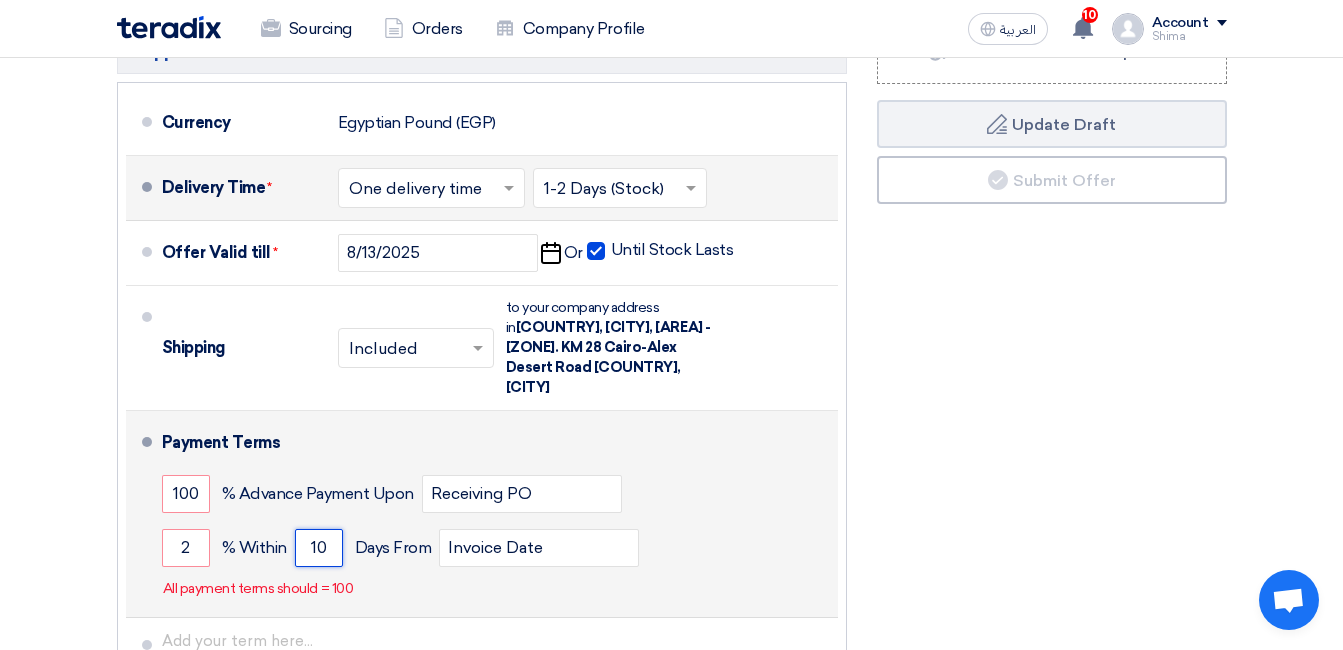 type on "1" 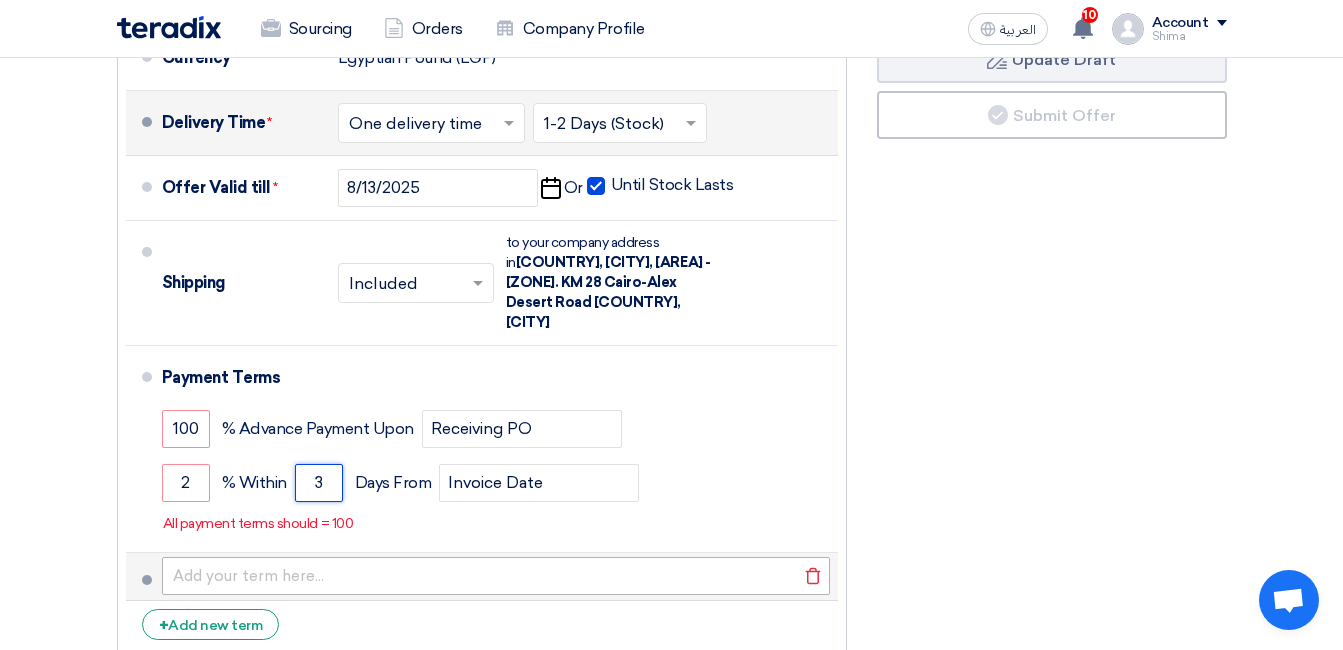 scroll, scrollTop: 1000, scrollLeft: 0, axis: vertical 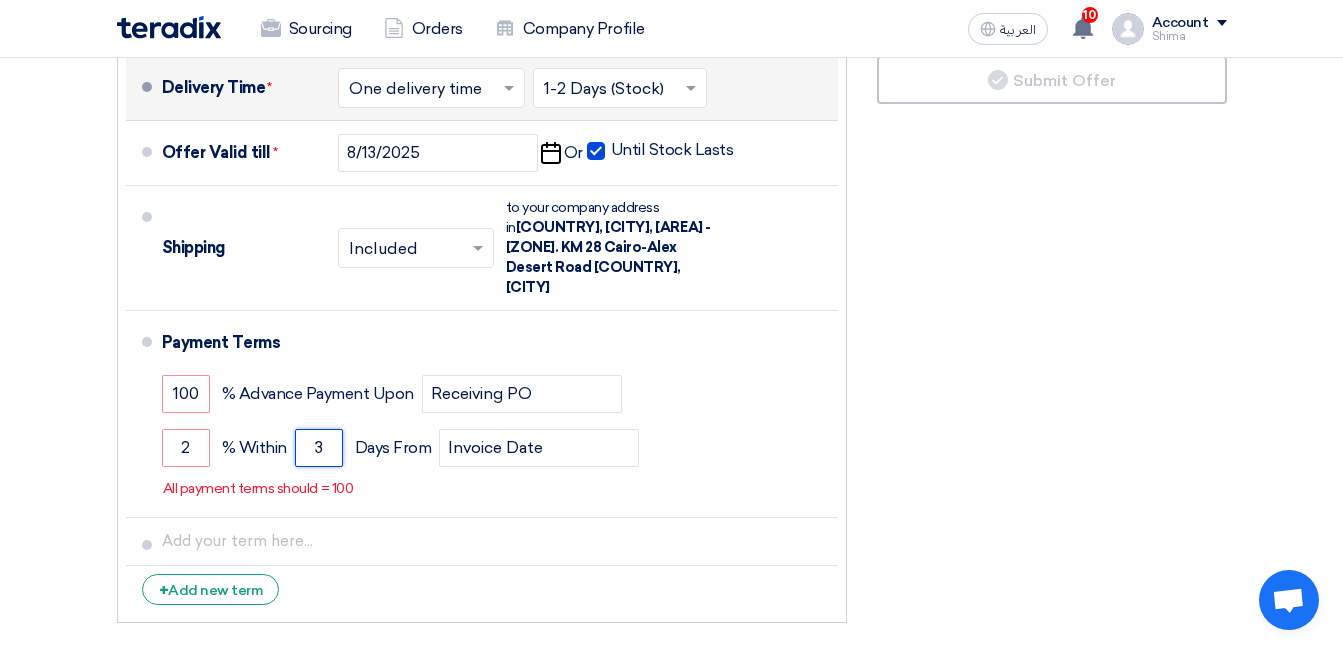 type on "3" 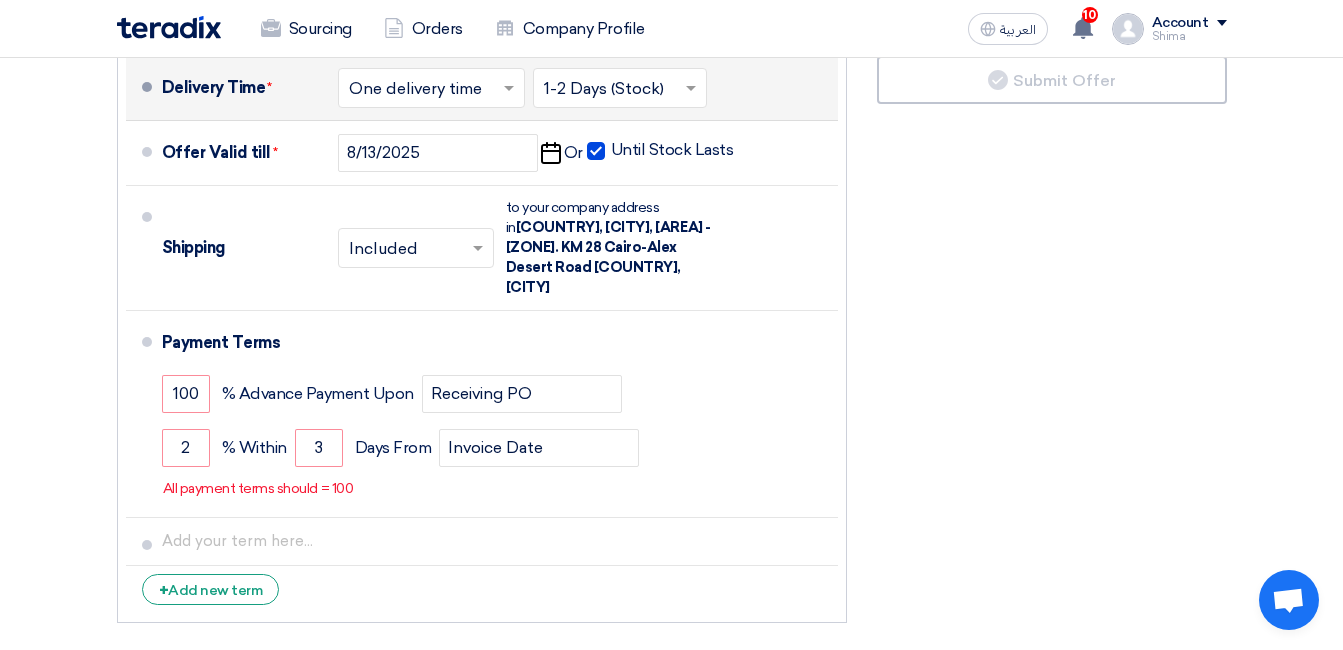 click on "Subtotal
Egyptian Pound (EGP)
[NUMBER]
Shipping Fees" 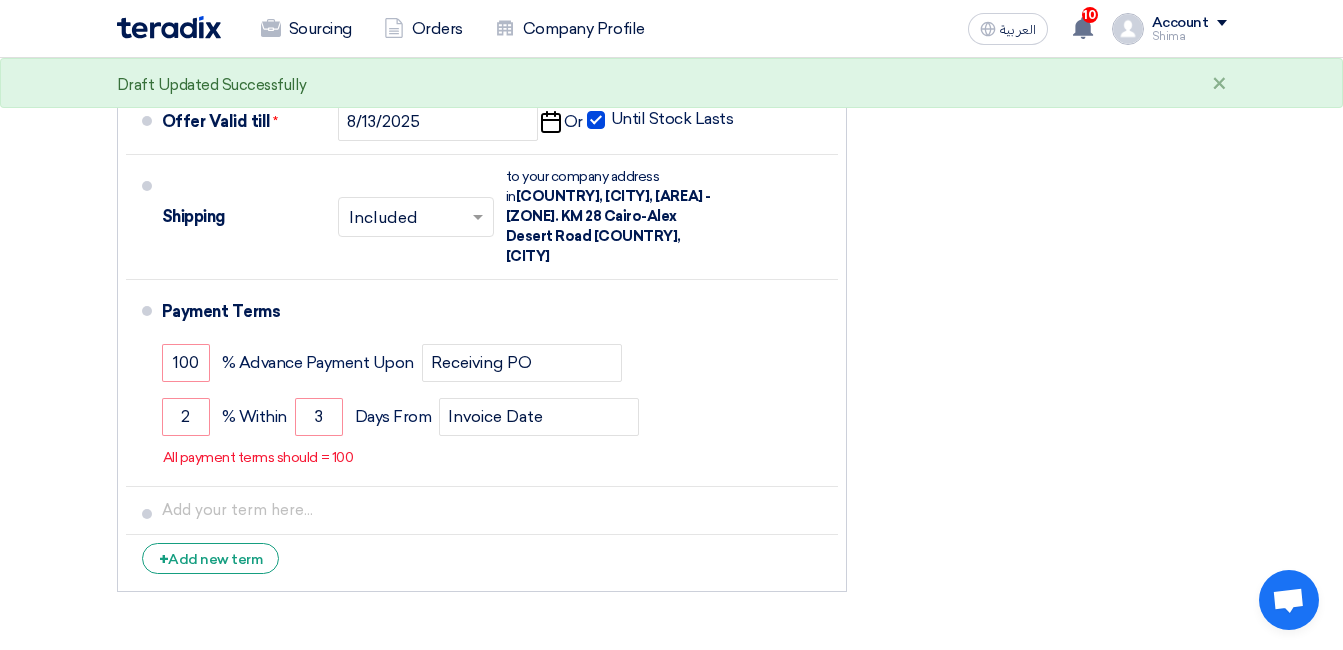scroll, scrollTop: 1100, scrollLeft: 0, axis: vertical 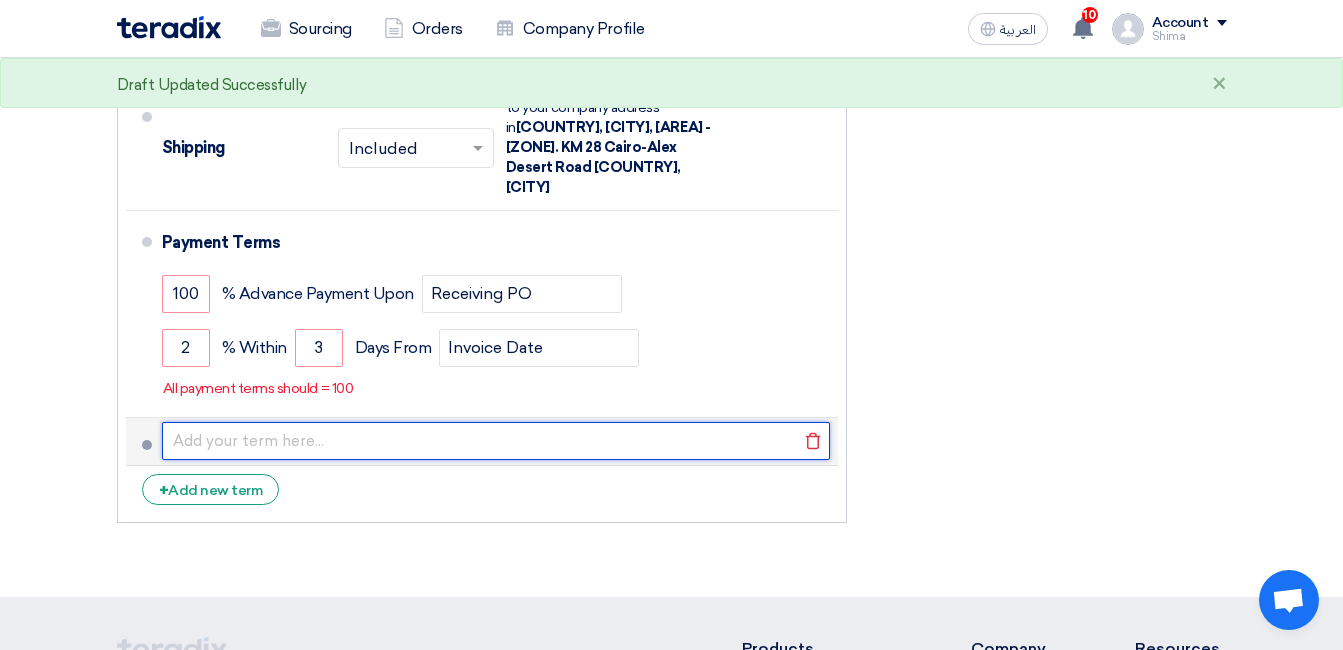 click 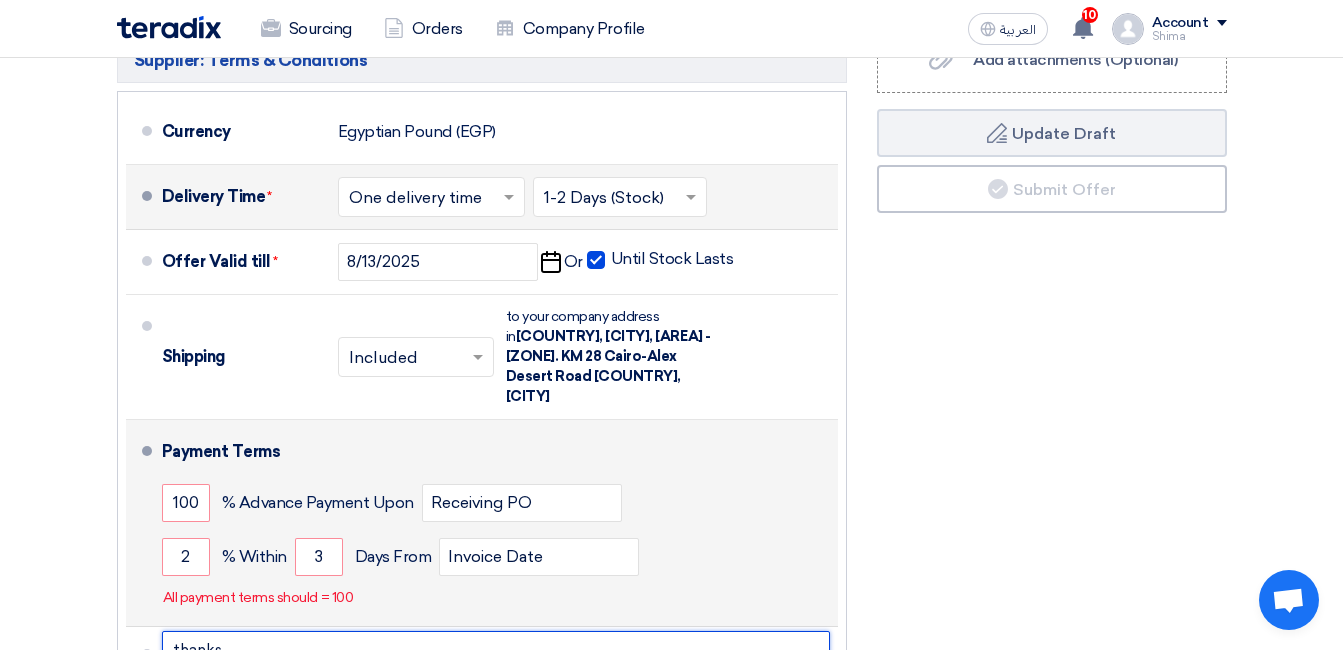 scroll, scrollTop: 900, scrollLeft: 0, axis: vertical 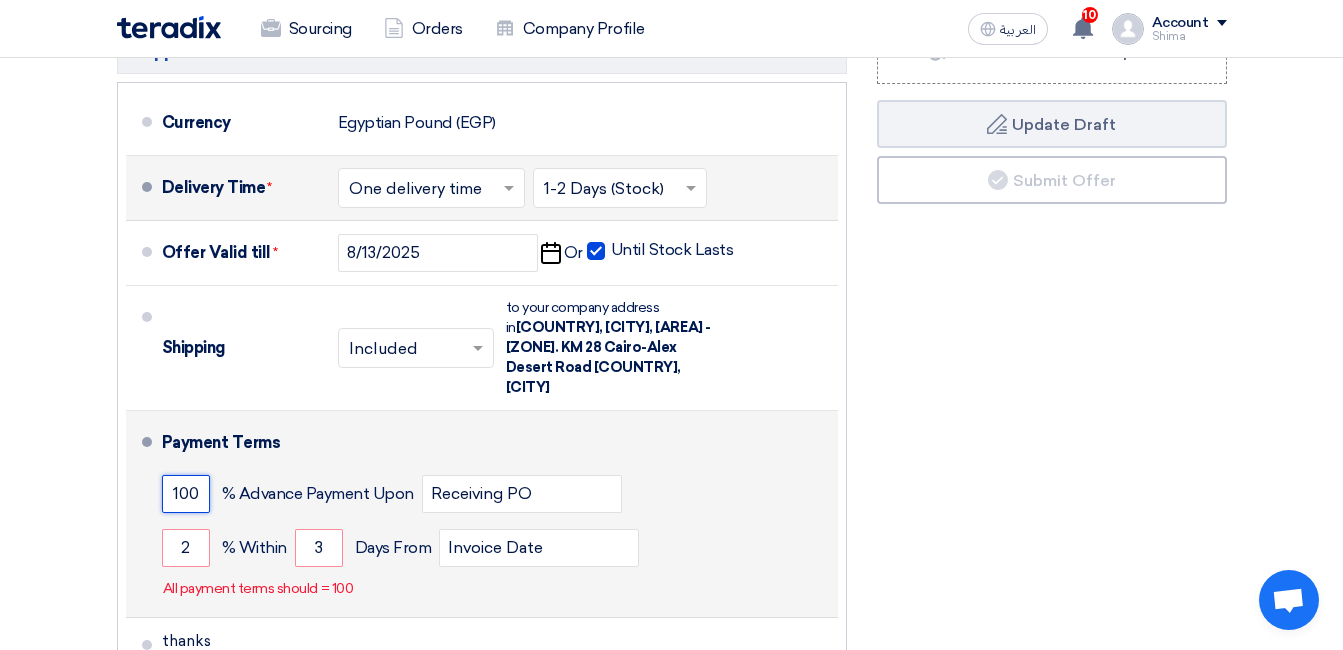 click on "100" 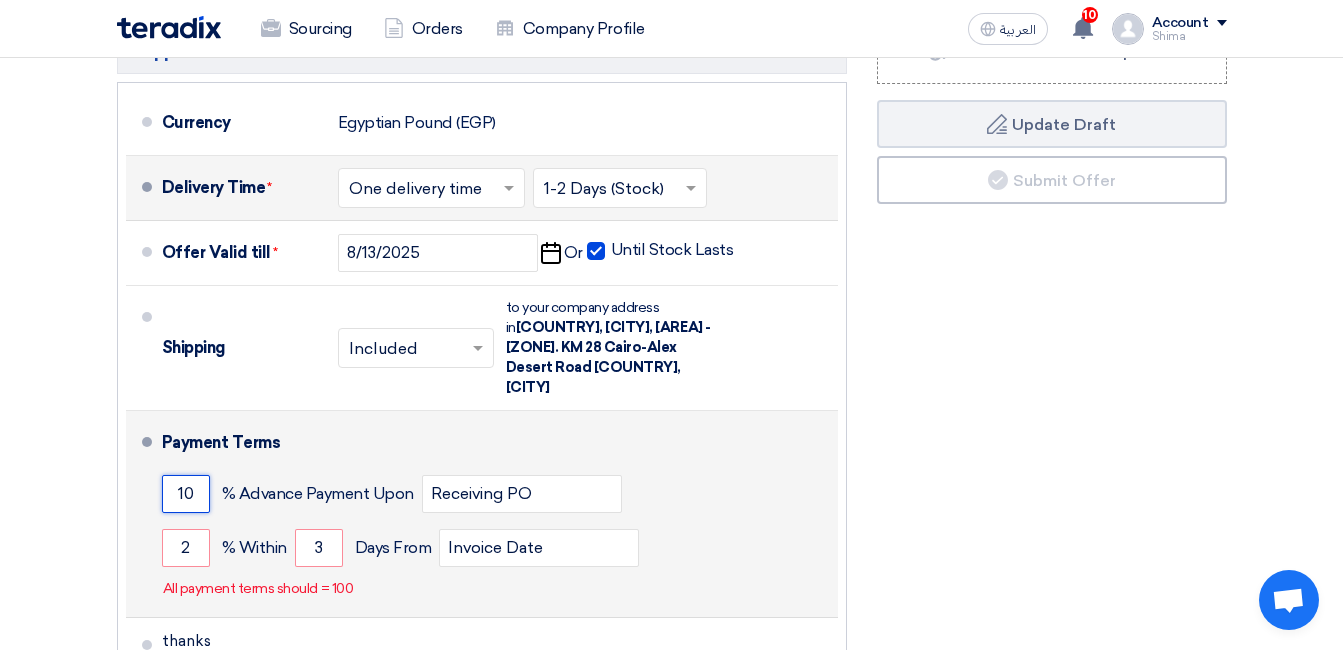 type on "1" 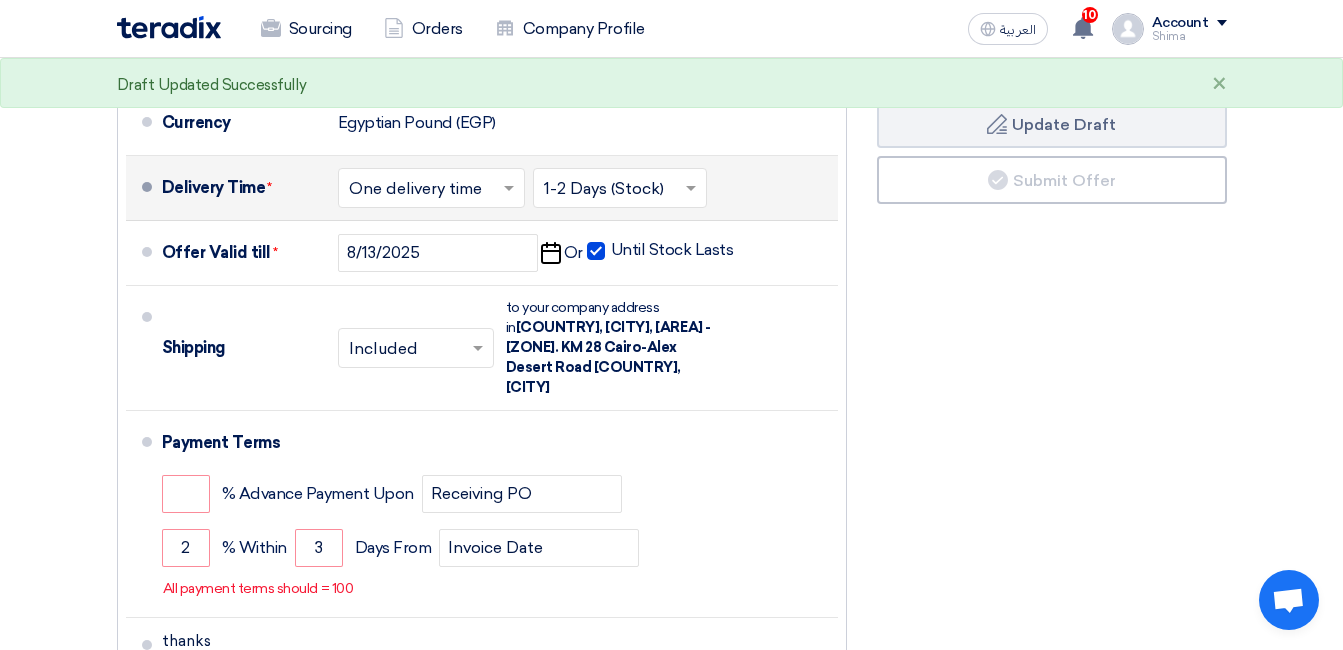 click on "Subtotal
Egyptian Pound (EGP)
[NUMBER]
Shipping Fees" 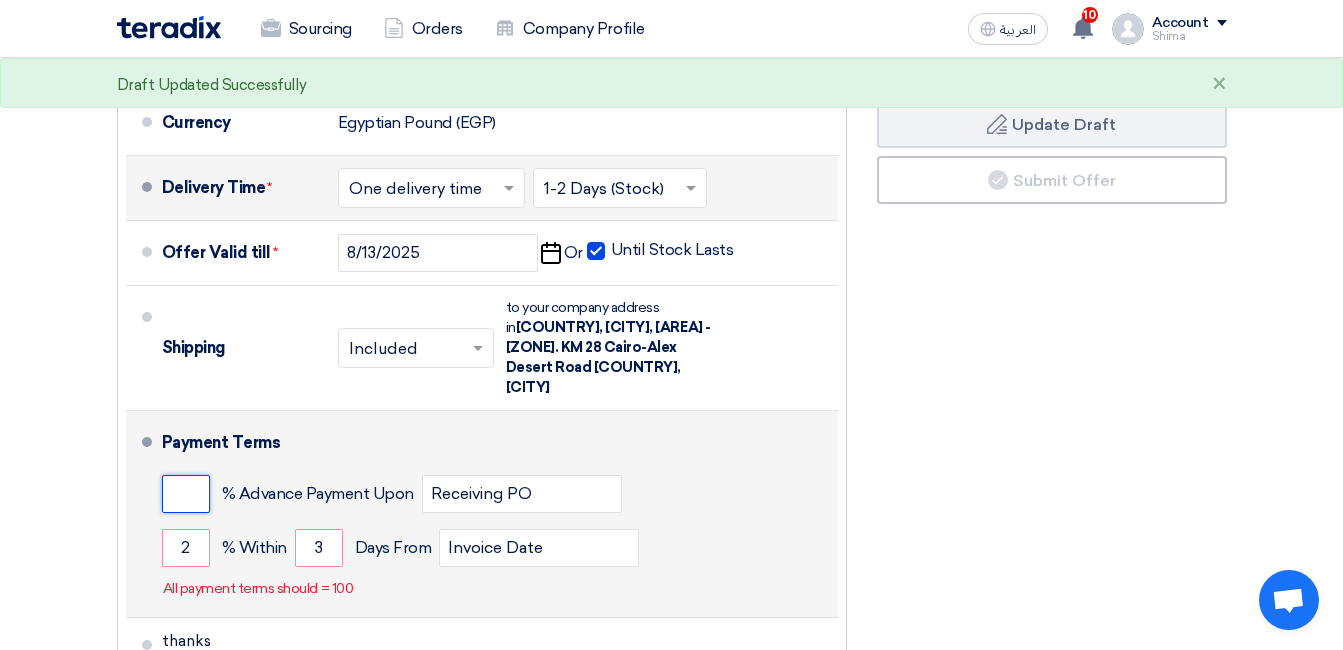 click 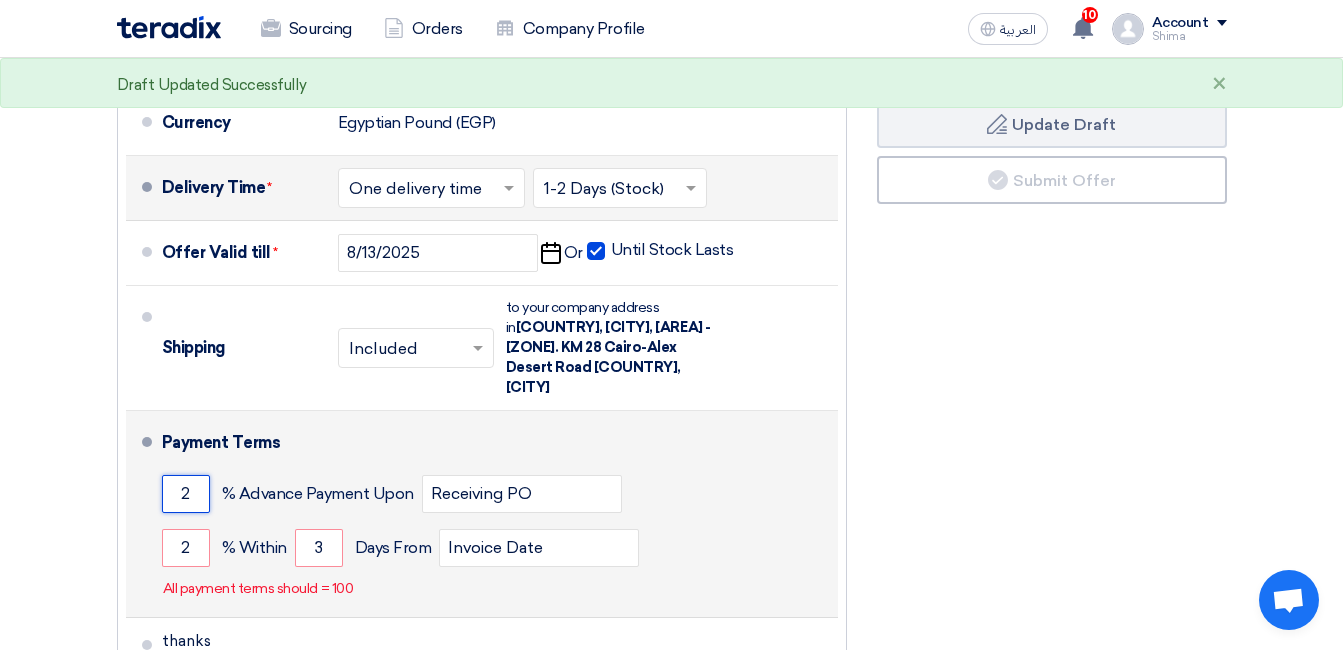 type on "2" 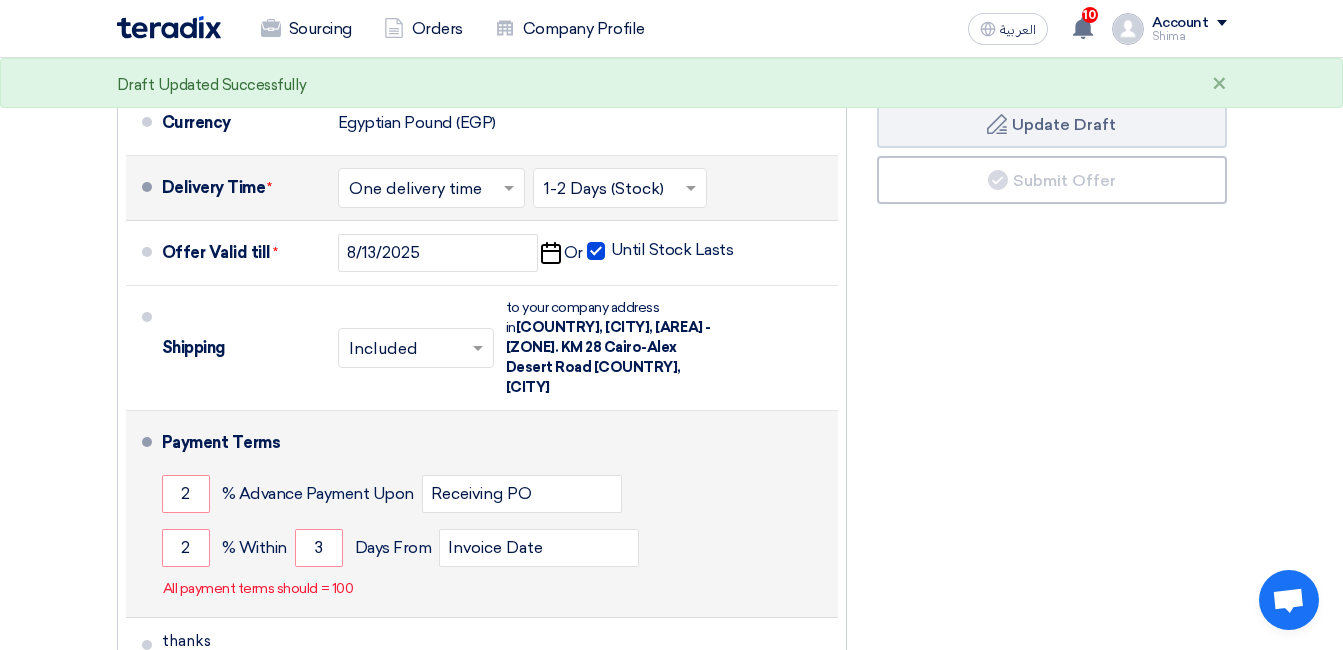 click on "Payment Terms
2
% Advance Payment Upon
Receiving PO
2
% Within
3" 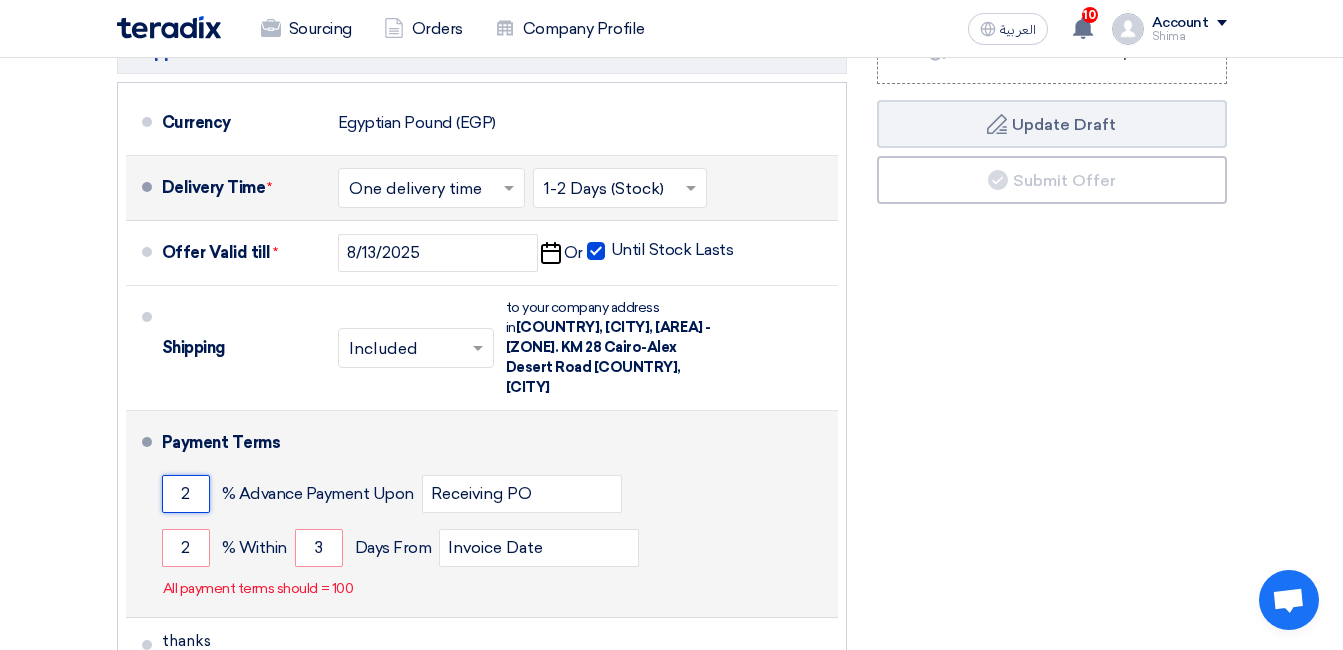 click on "2" 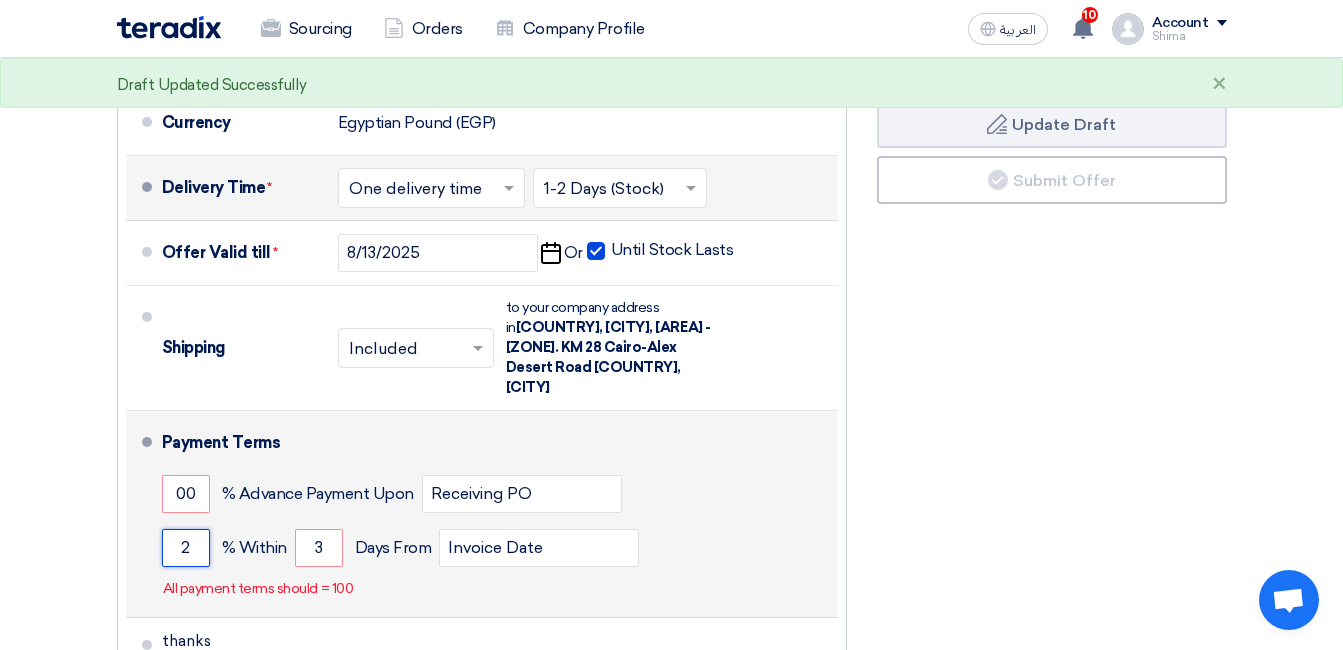 click on "2" 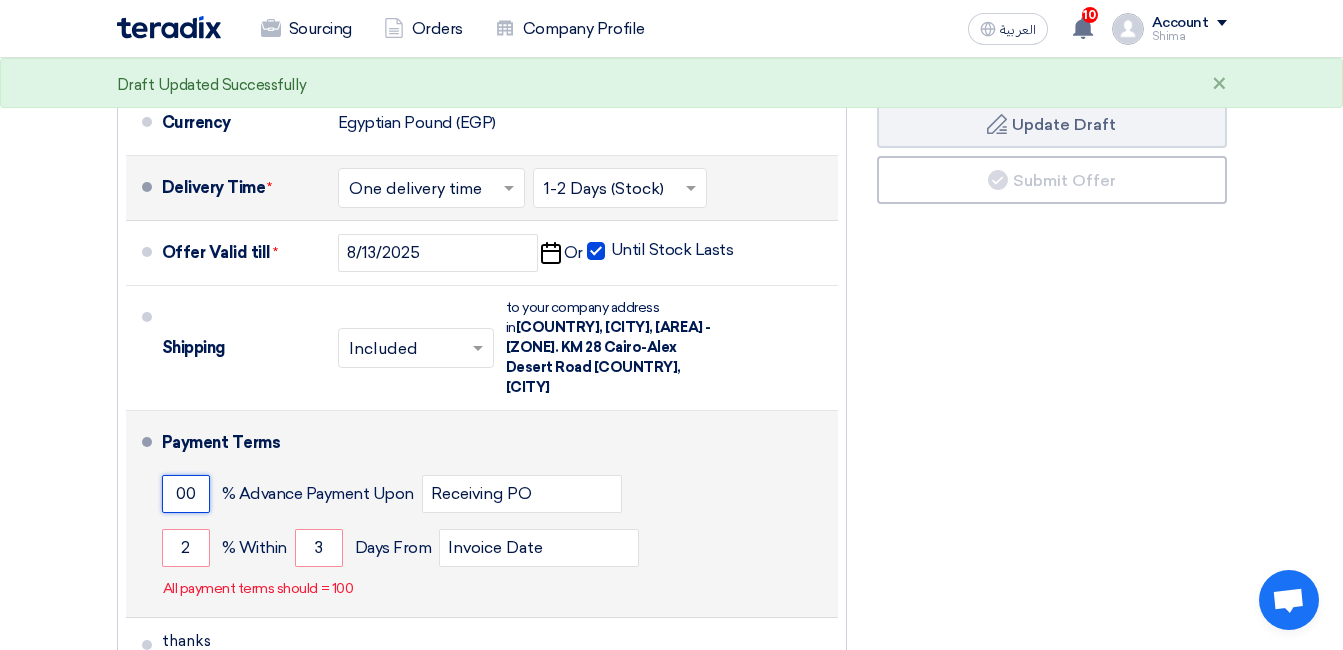 click on "00" 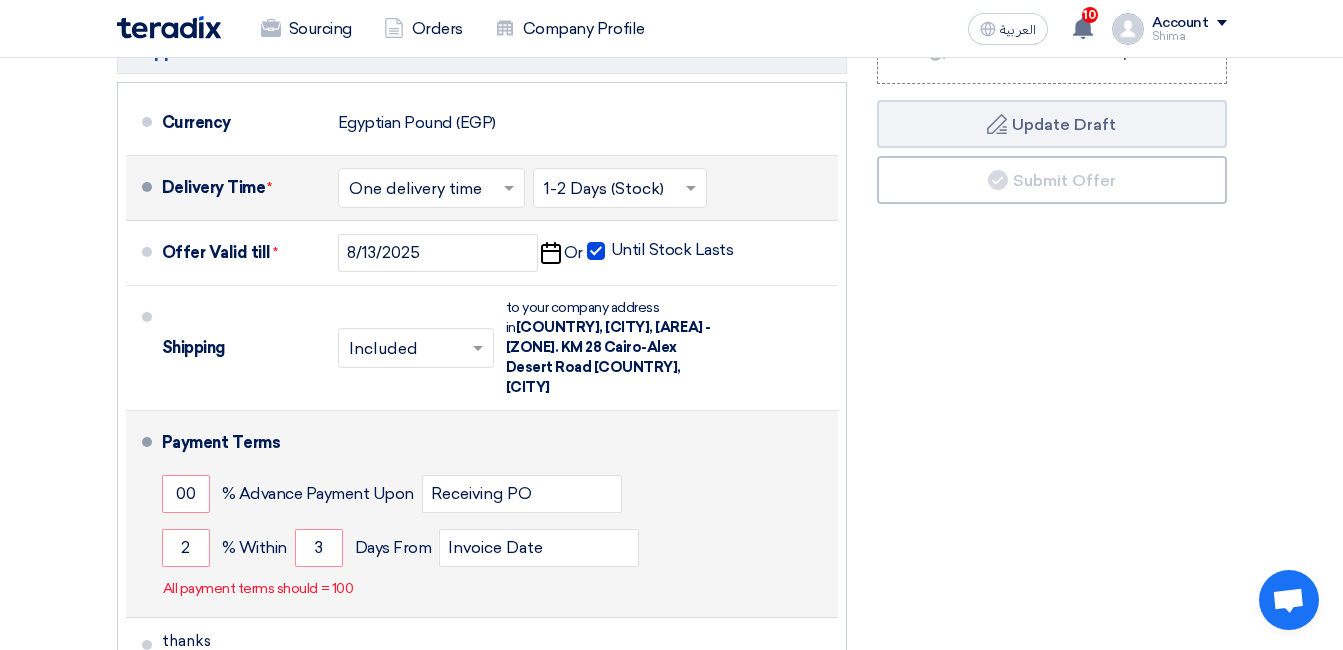click on "Payment Terms
00
% Advance Payment Upon
Receiving PO
2
% Within
3
Invoice Date" 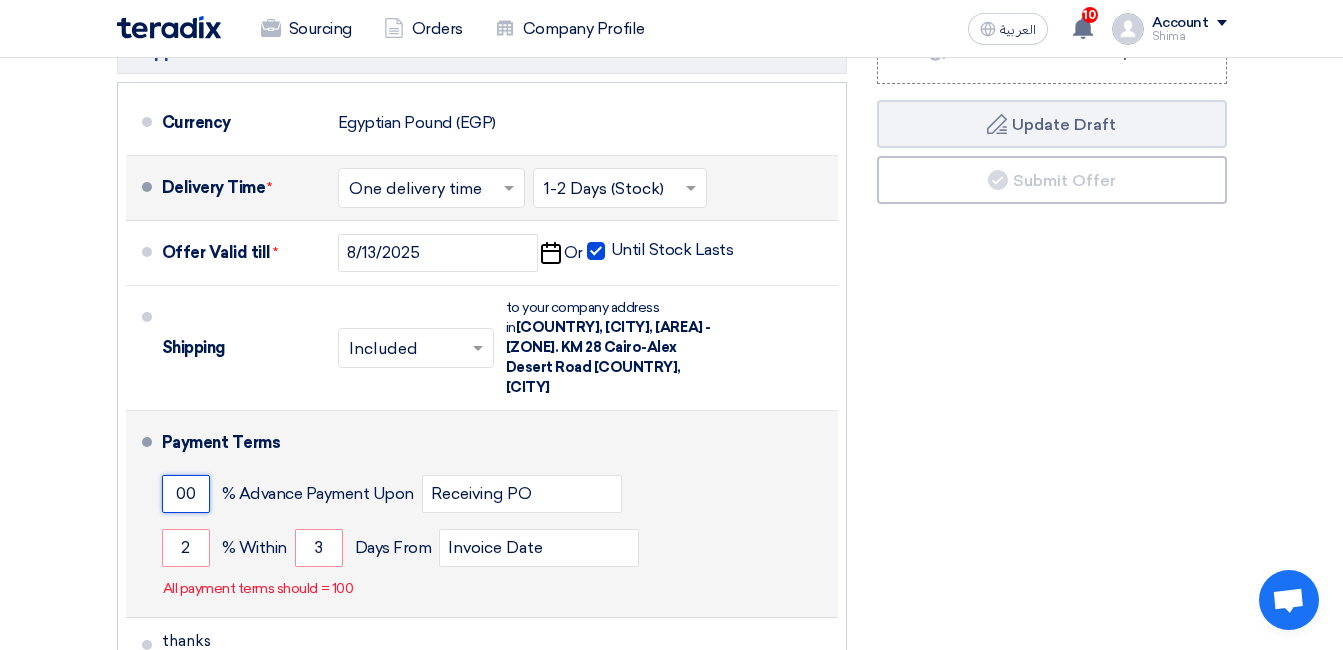 click on "00" 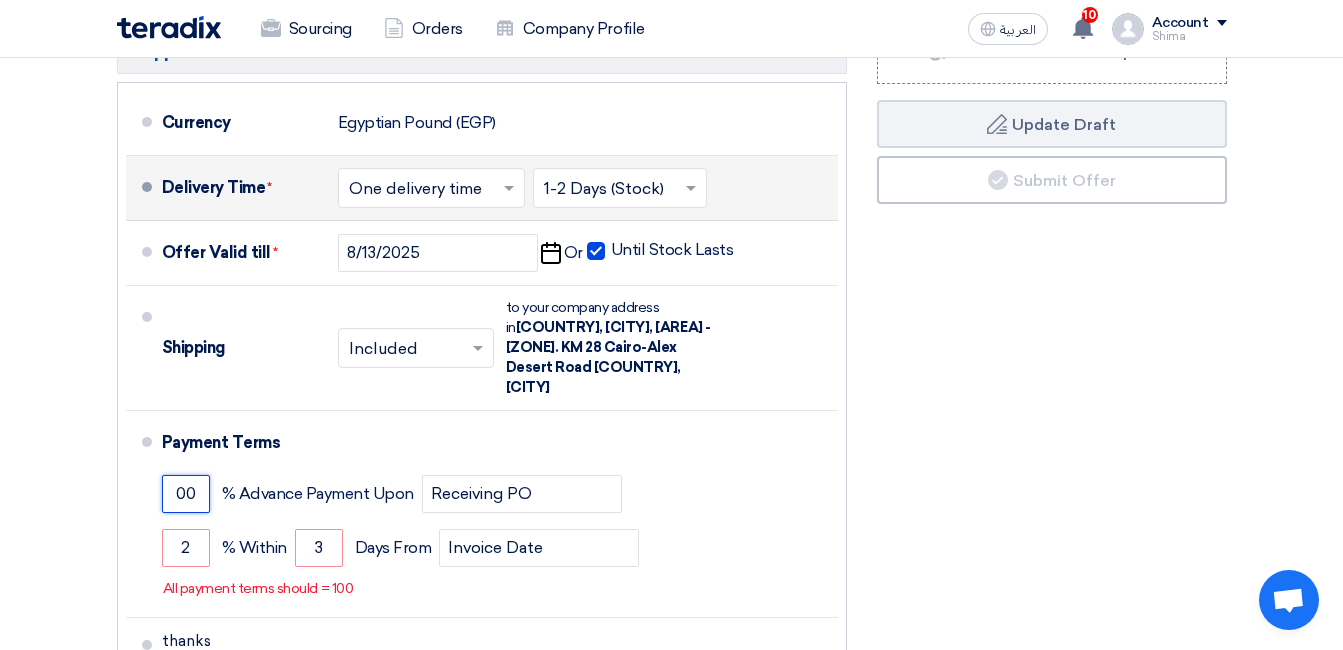 type on "0" 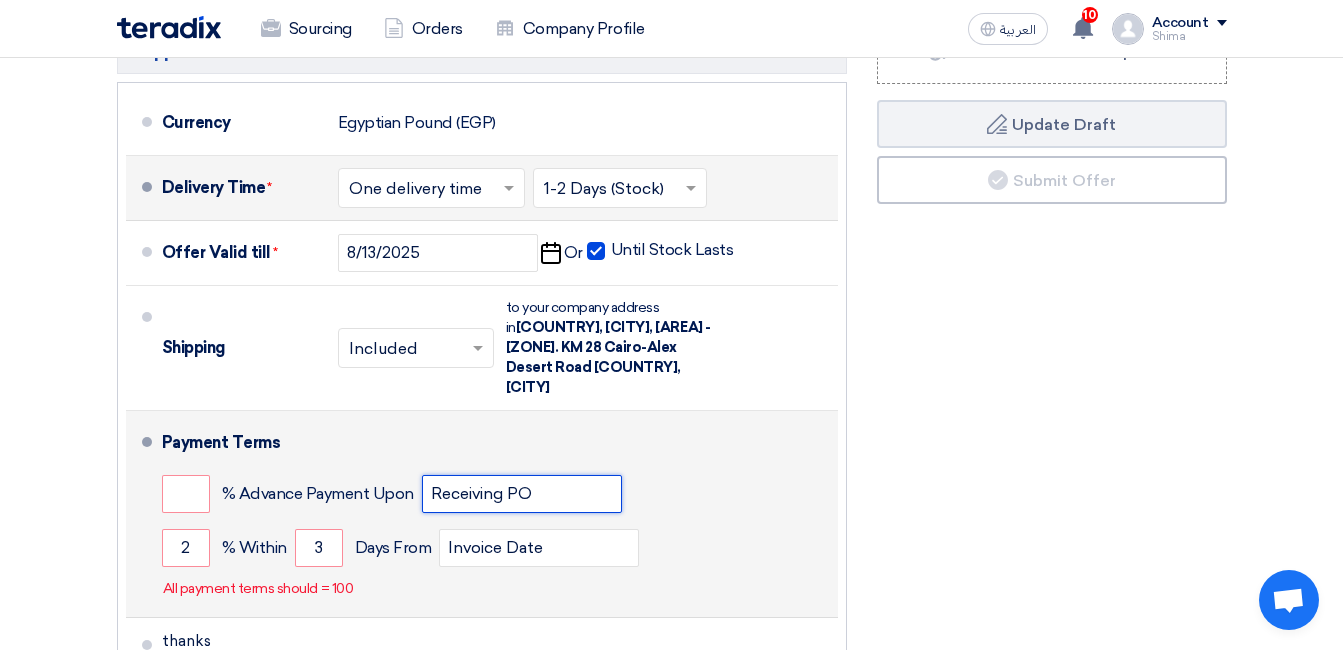 click on "Receiving PO" 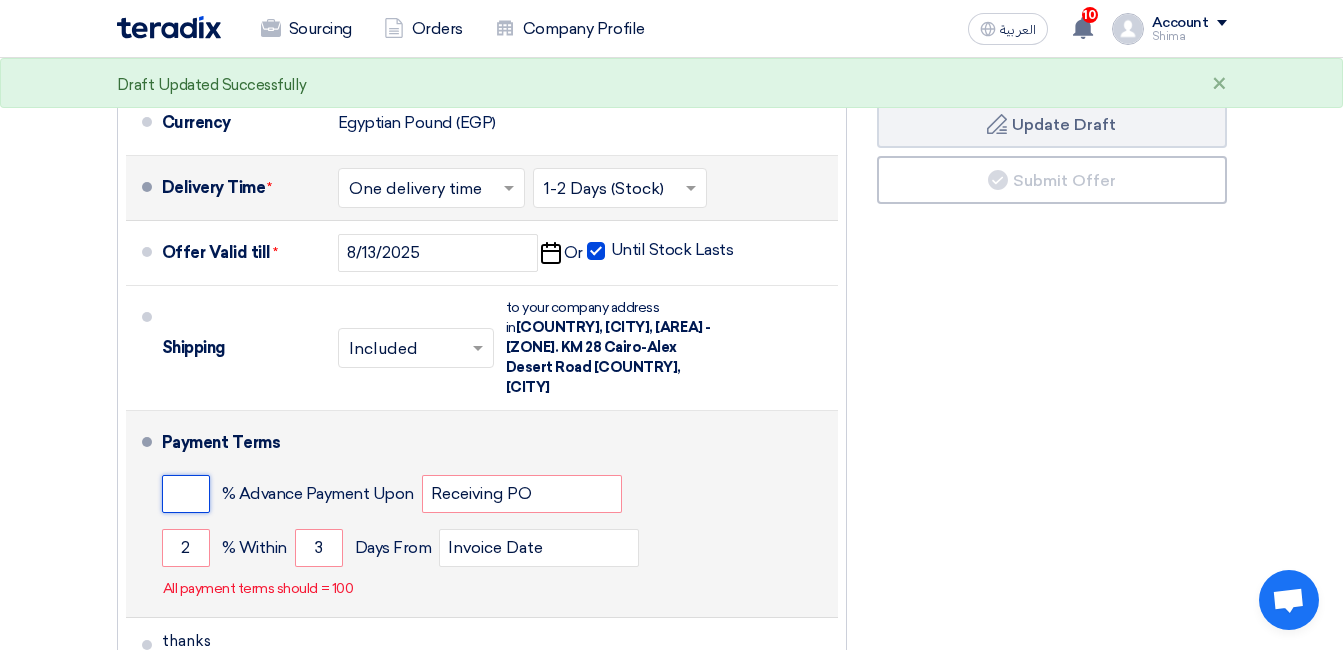 click 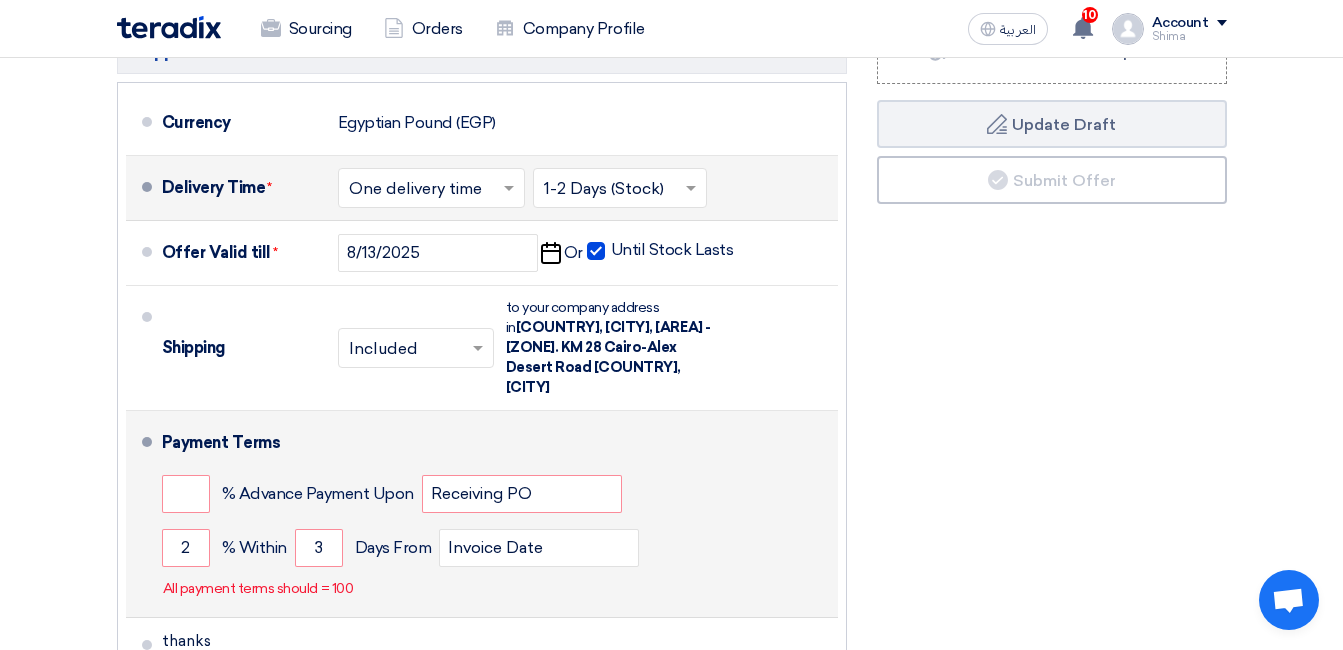 click on "% Advance Payment Upon" 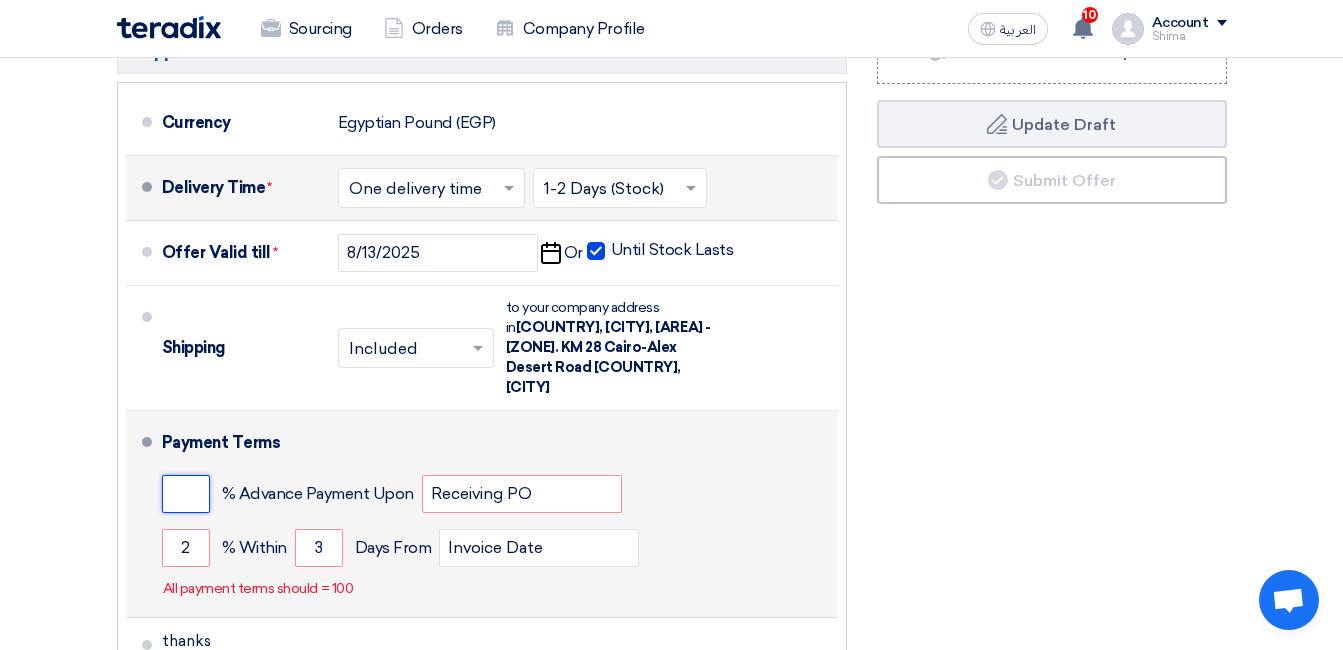 click 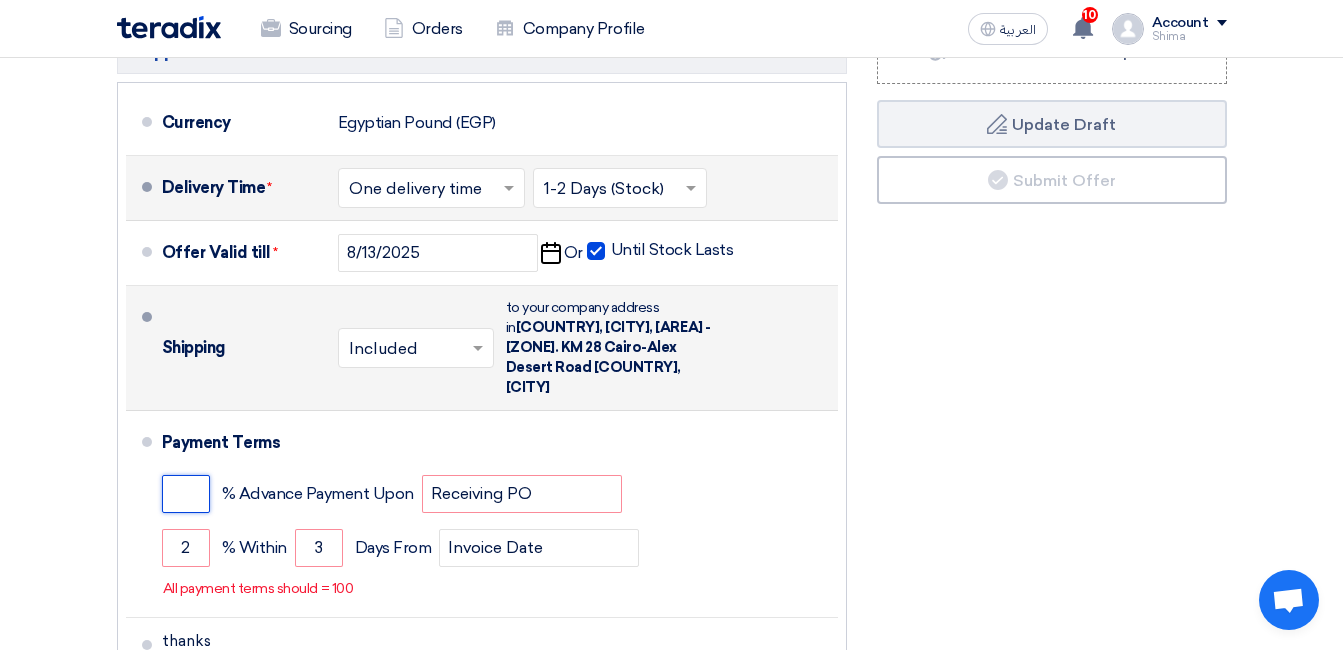 click on "Draft
Update Draft" 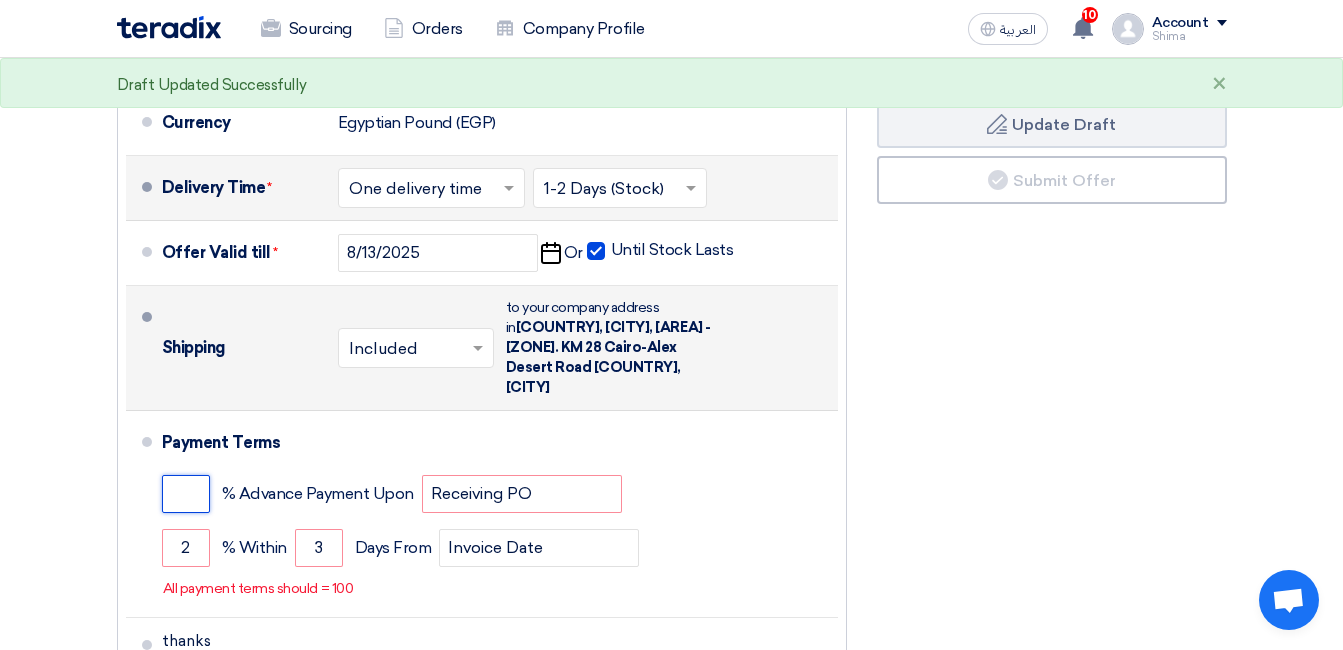 click on "Draft
Update Draft" 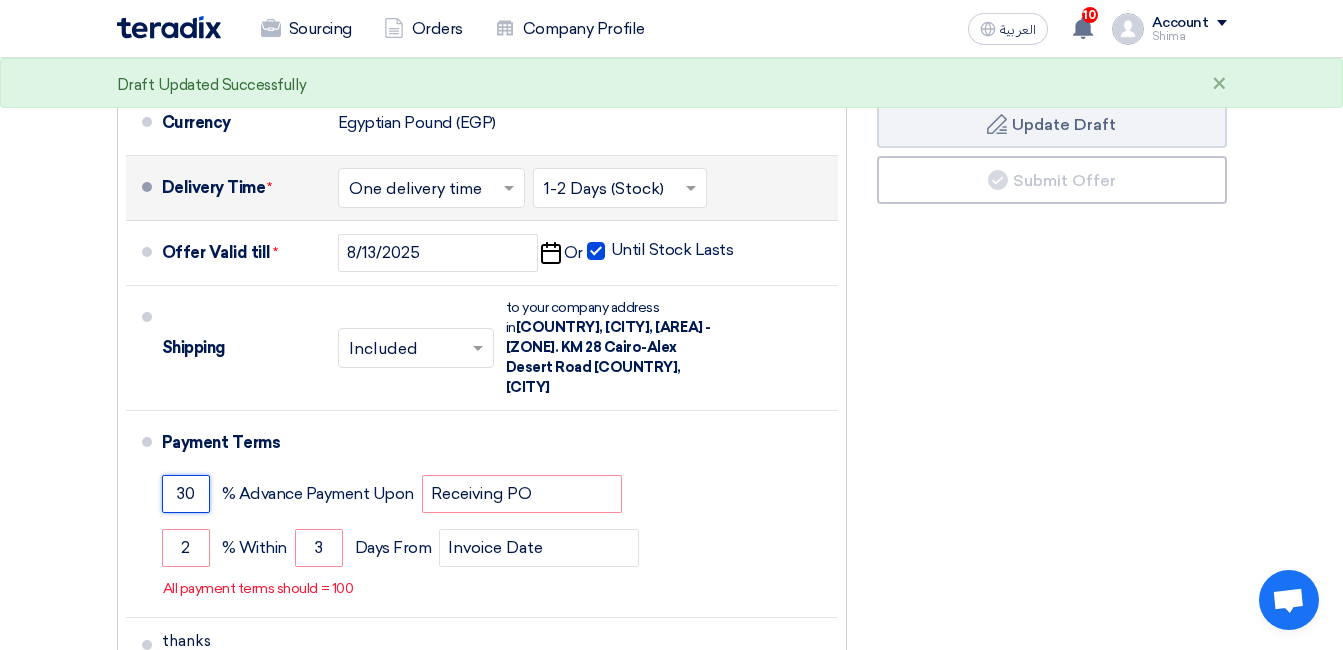 type on "30" 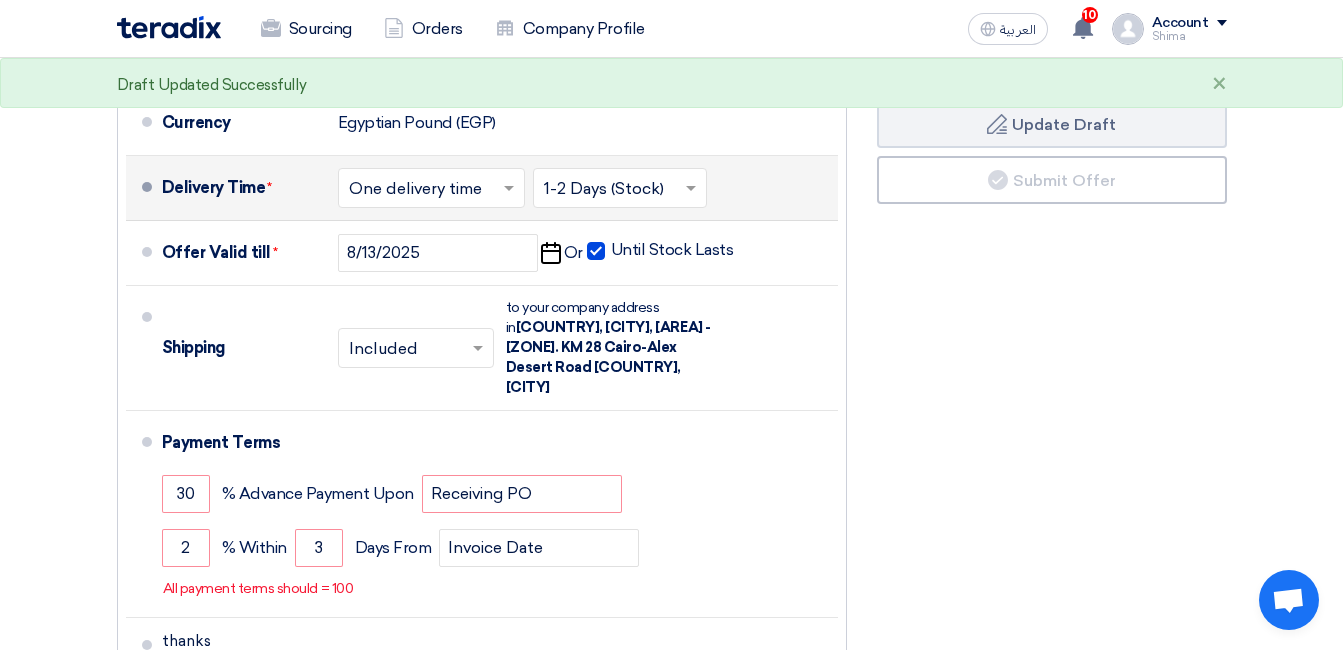 click on "Subtotal
Egyptian Pound (EGP)
[NUMBER]
Shipping Fees" 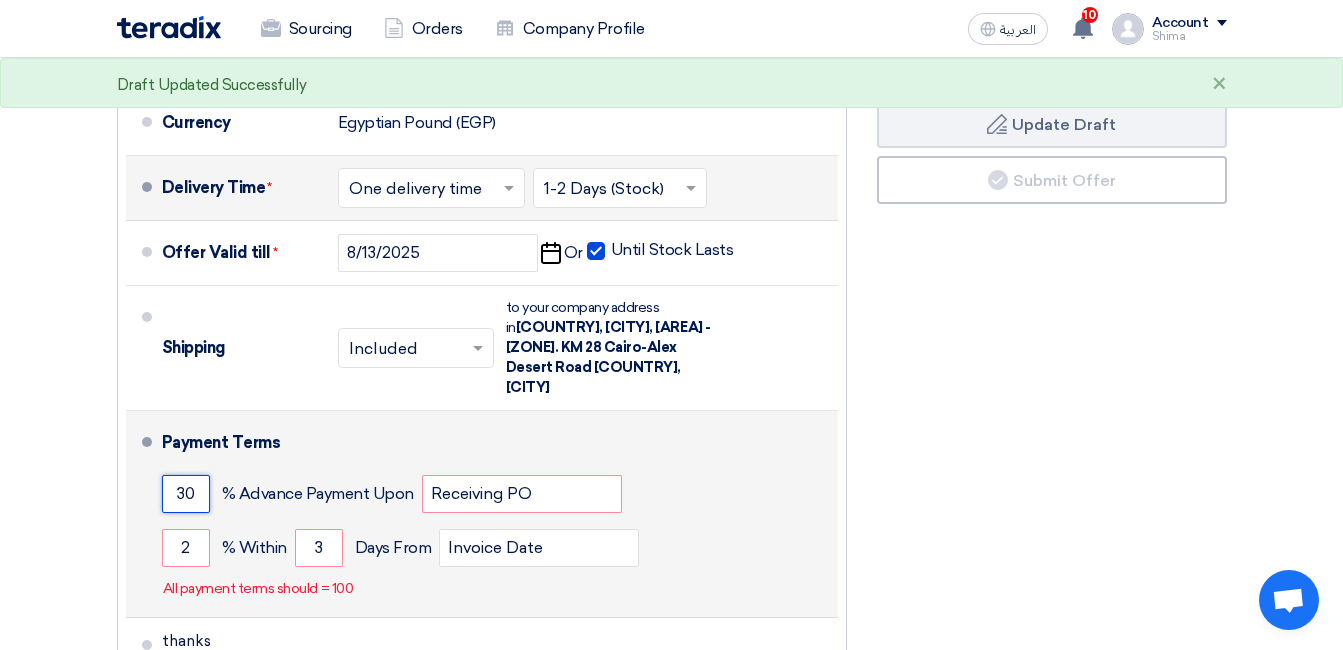 click on "30" 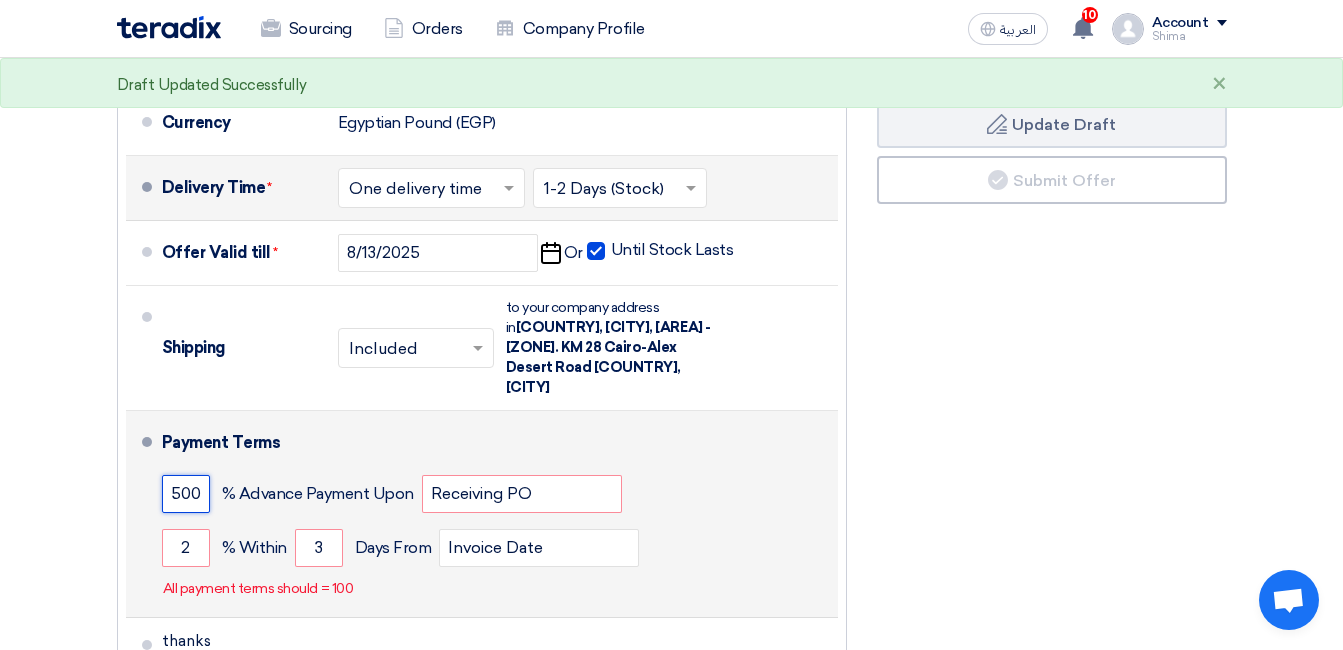 type on "500" 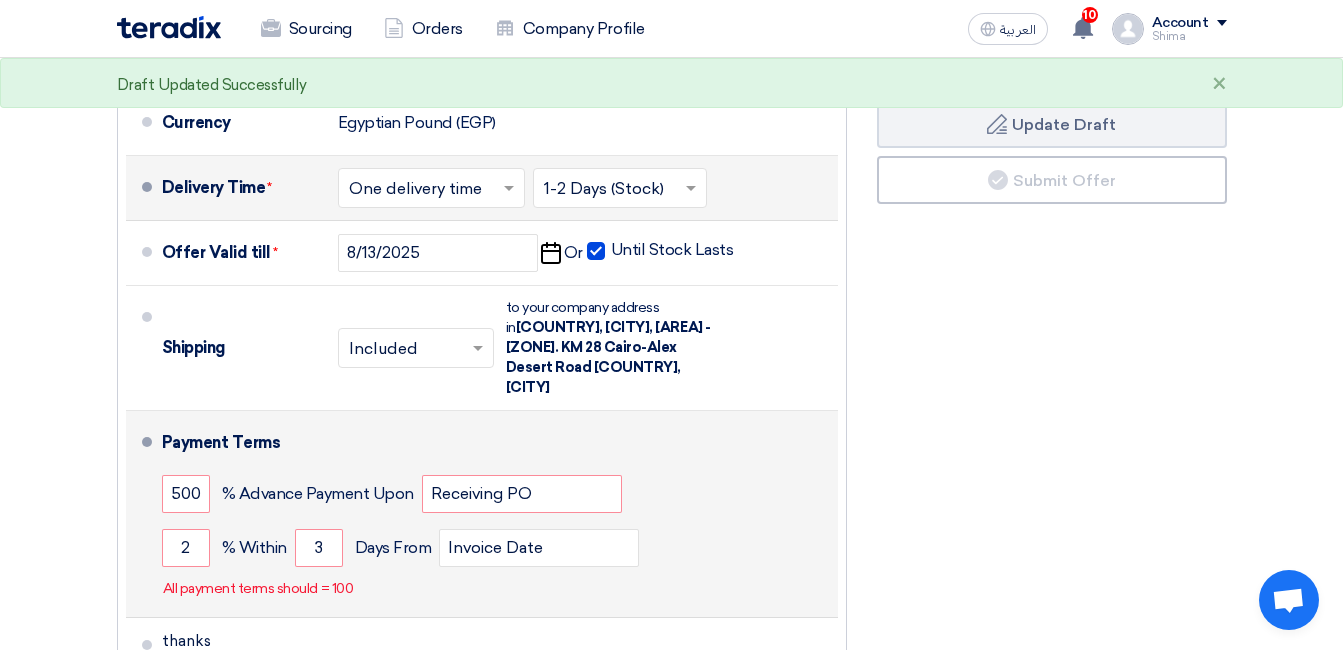 click on "500
% Advance Payment Upon
Receiving PO" 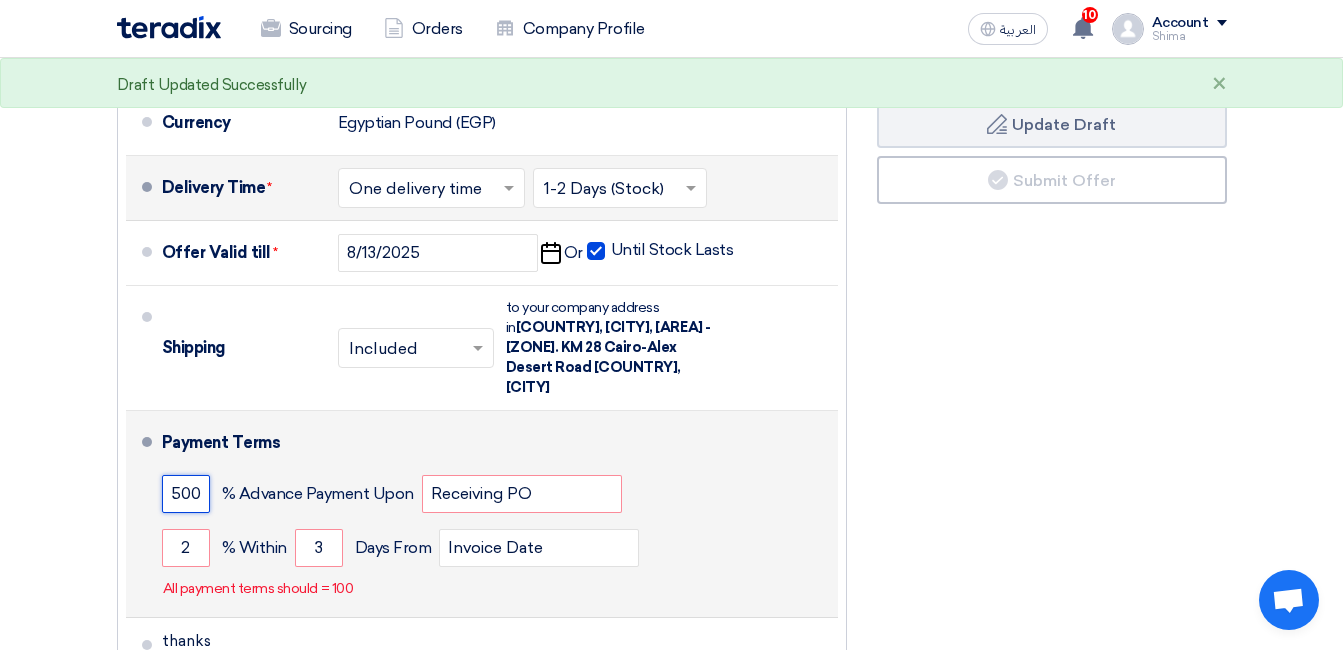 click on "500" 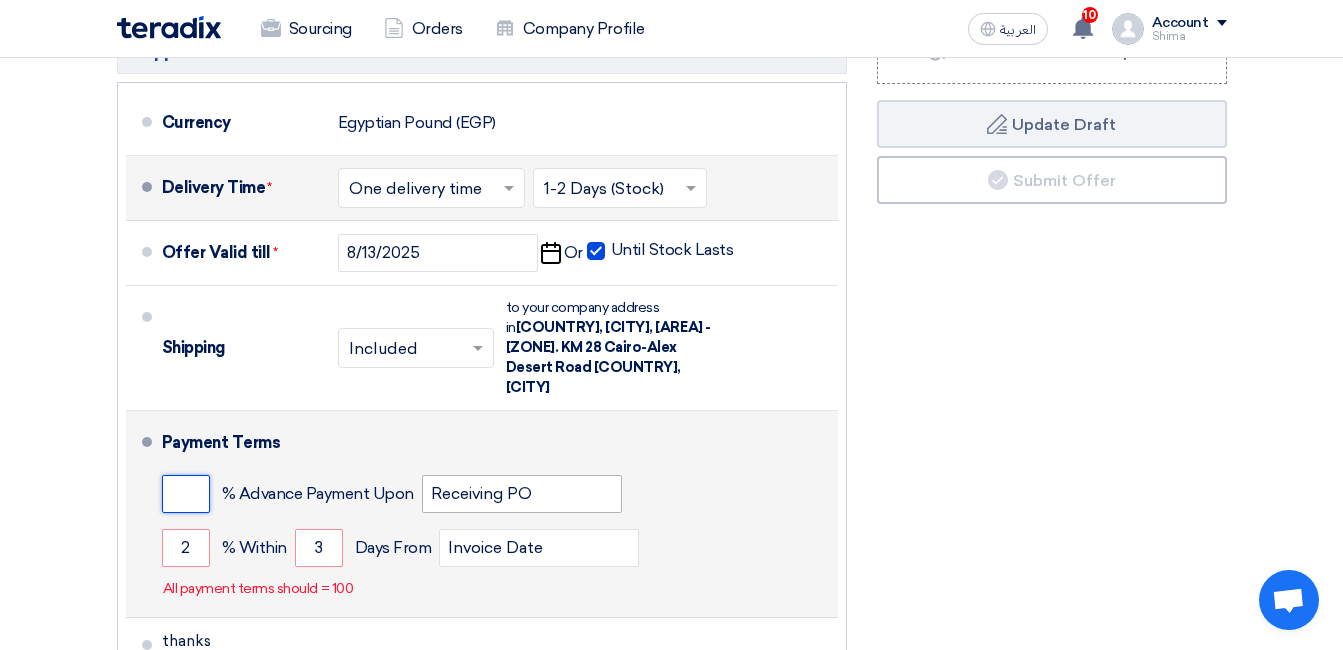 type 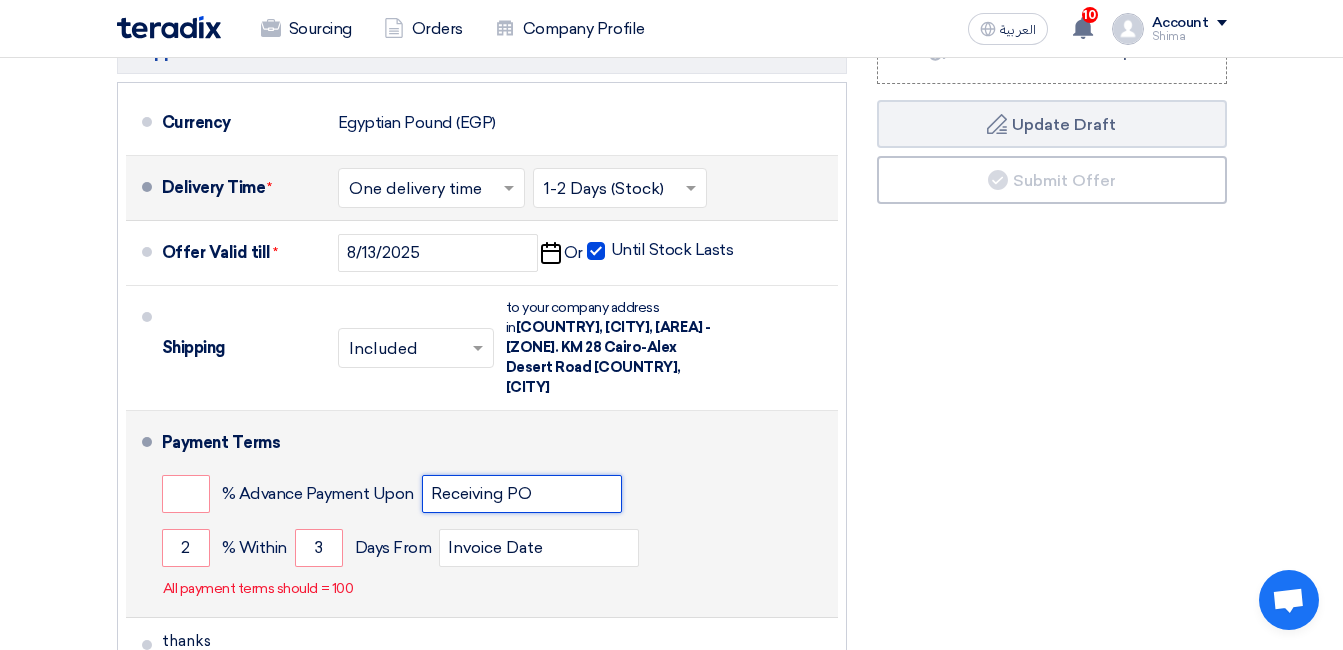 click on "Receiving PO" 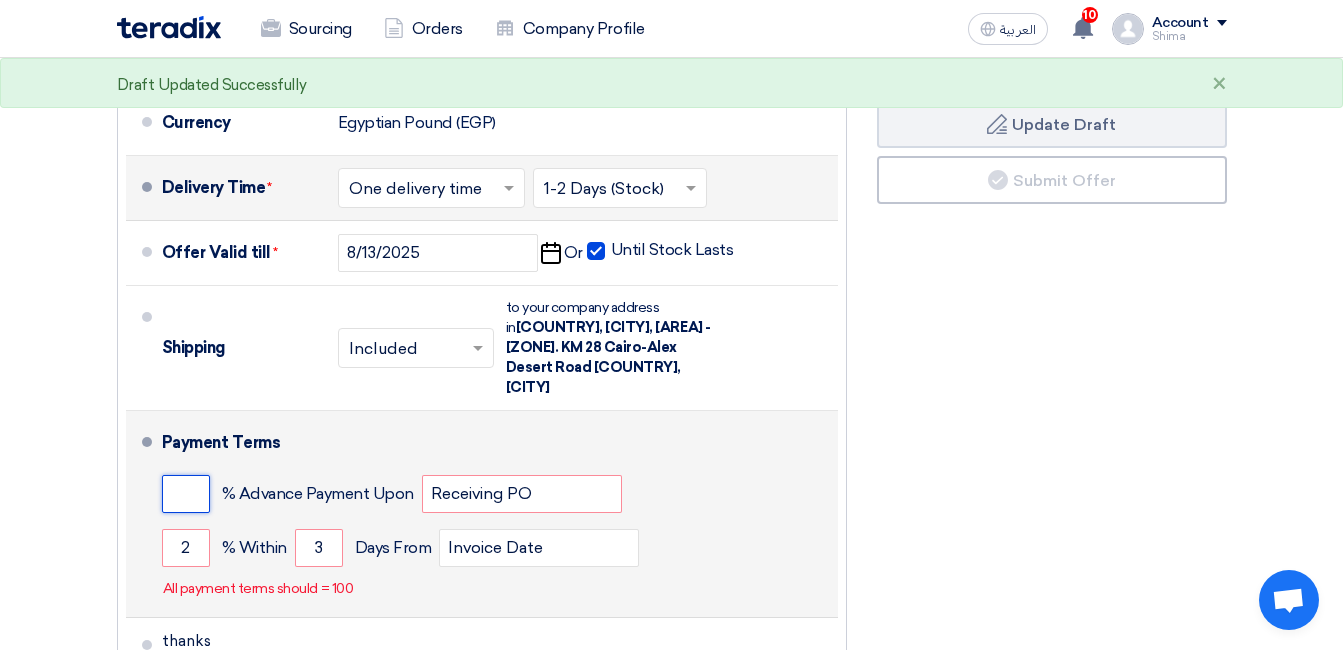 click 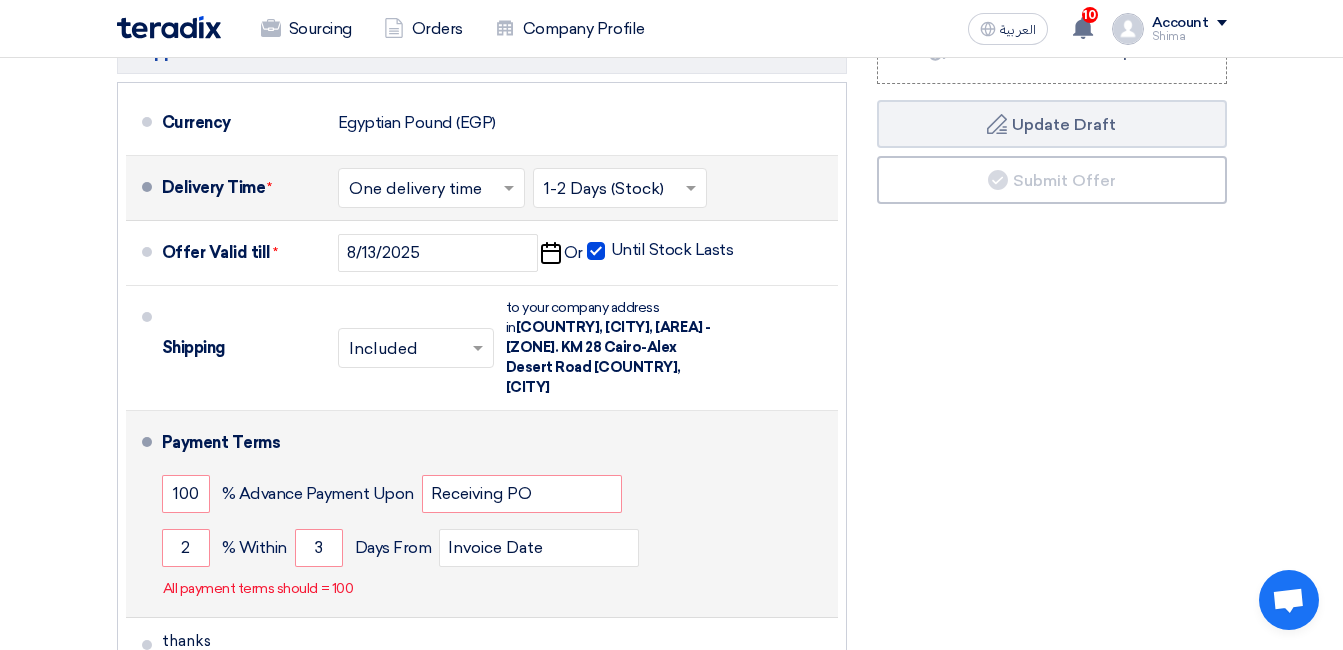 click on "100
% Advance Payment Upon
Receiving PO" 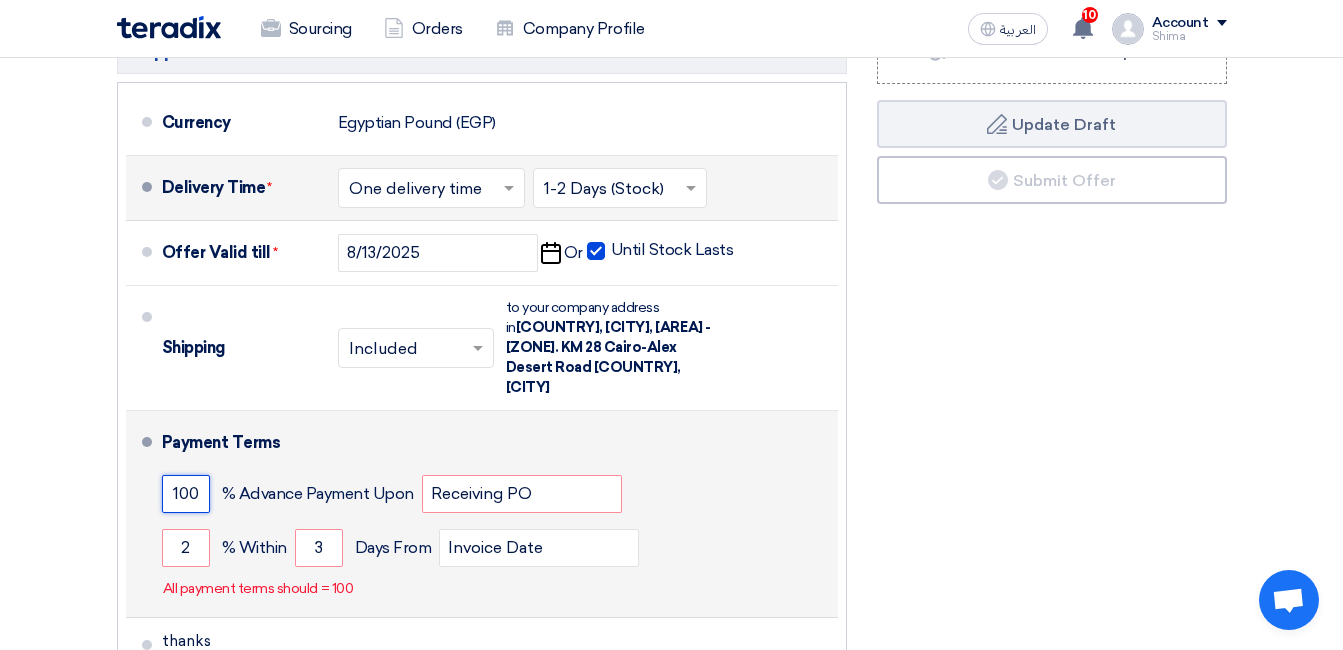 click on "100" 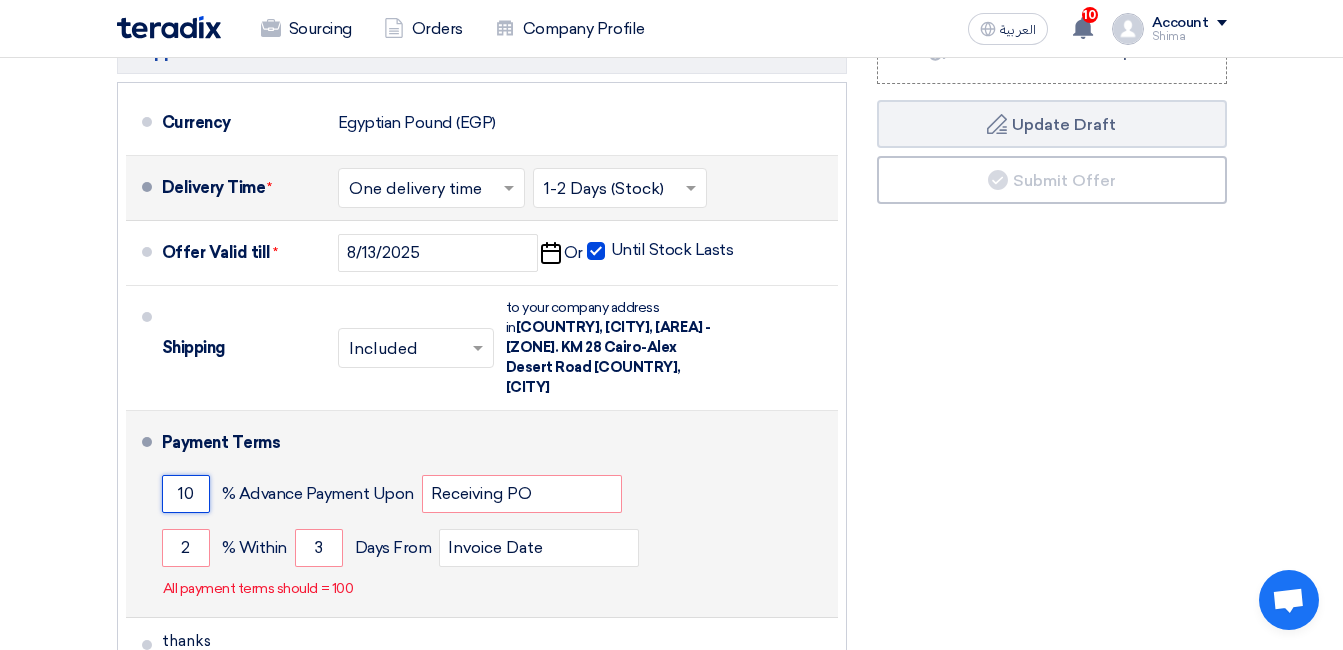 type on "1" 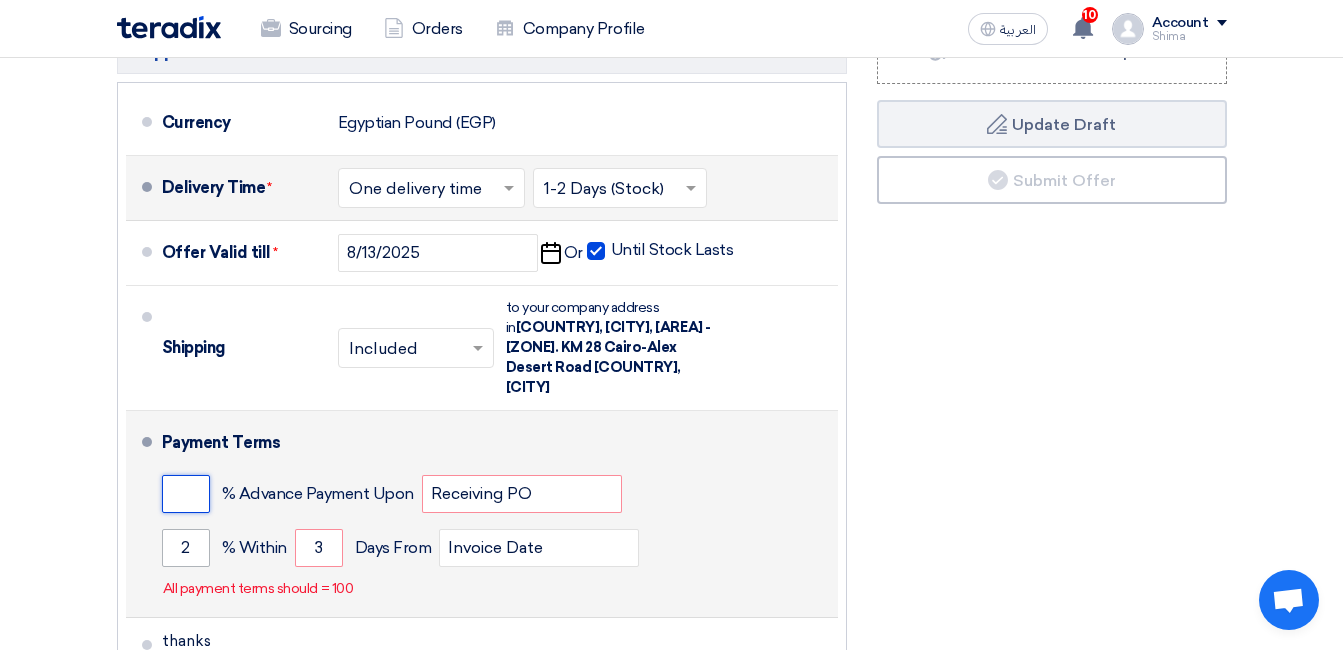 type 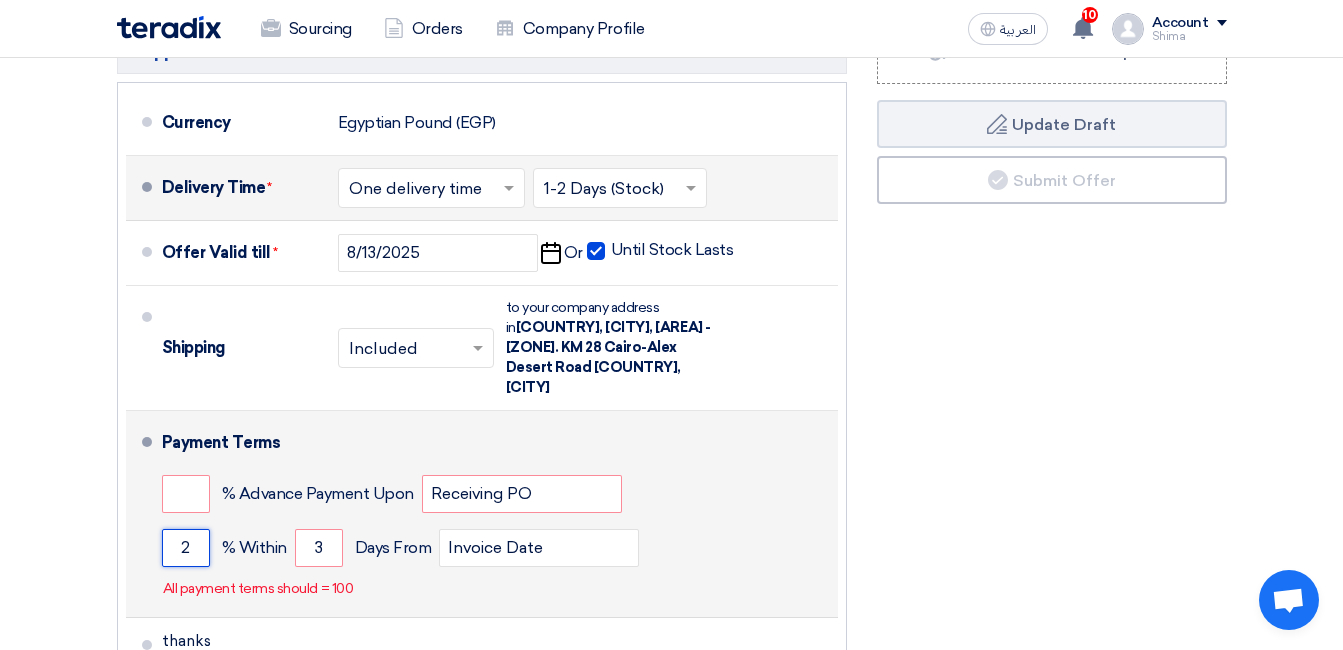click on "2" 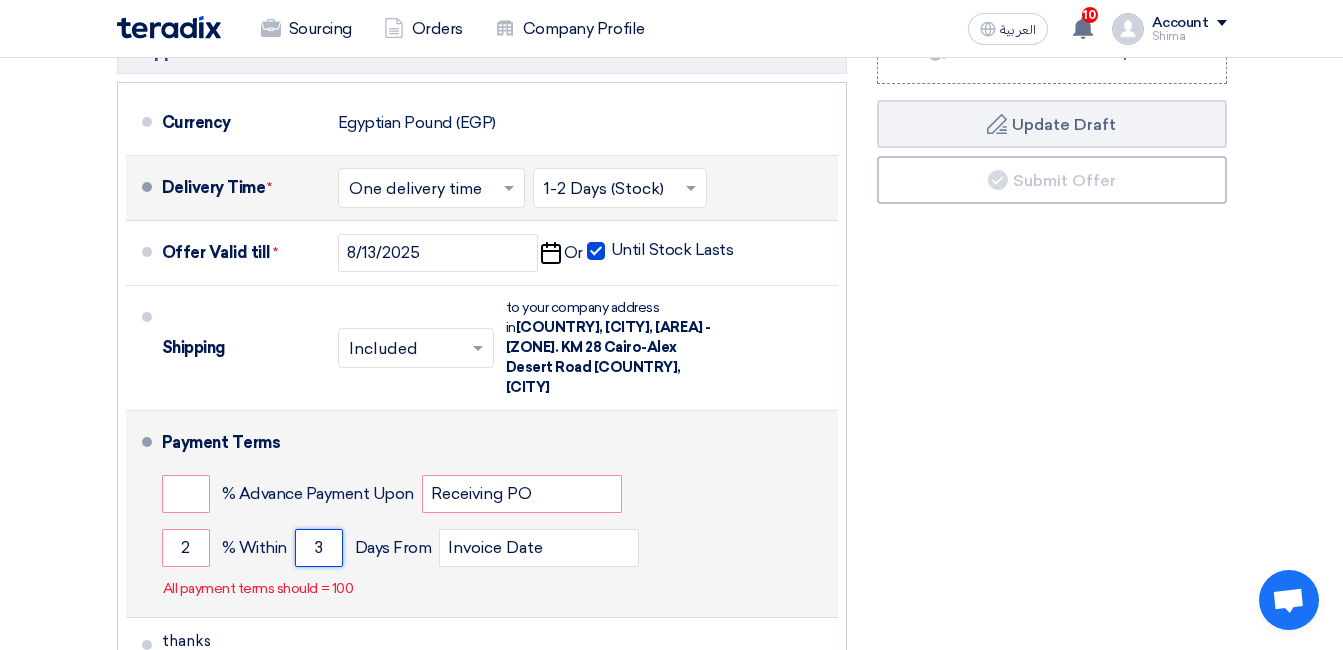 click on "3" 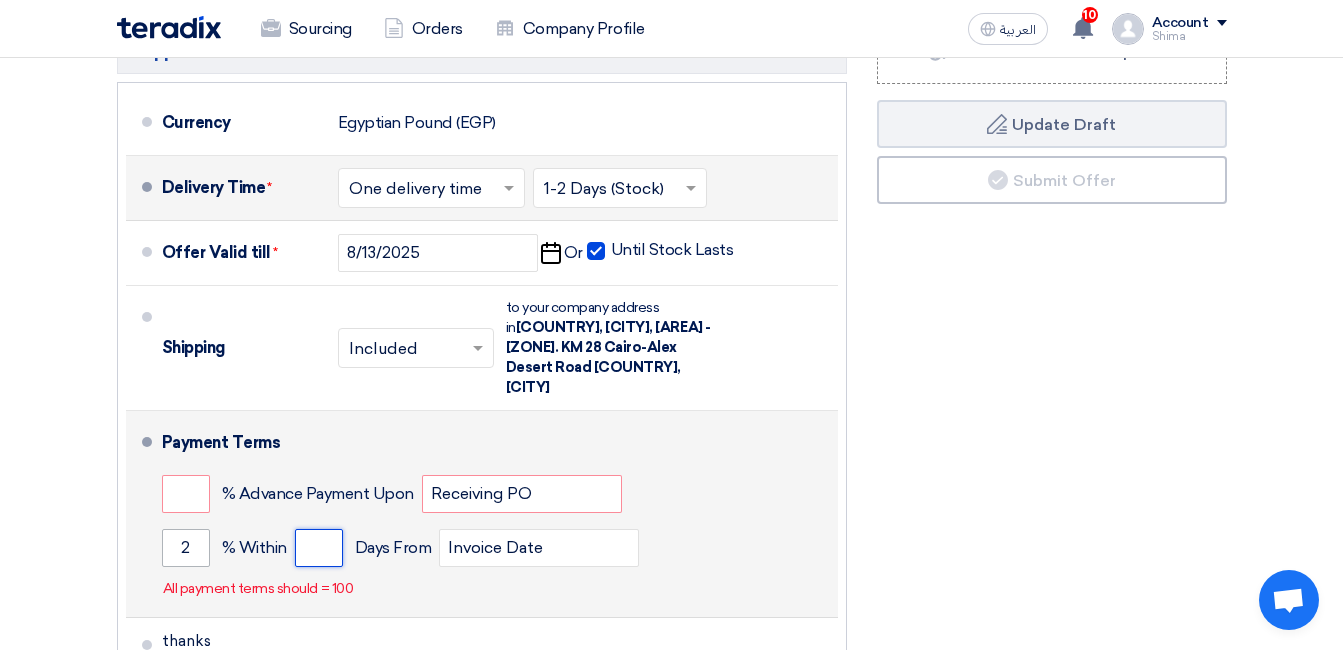 type 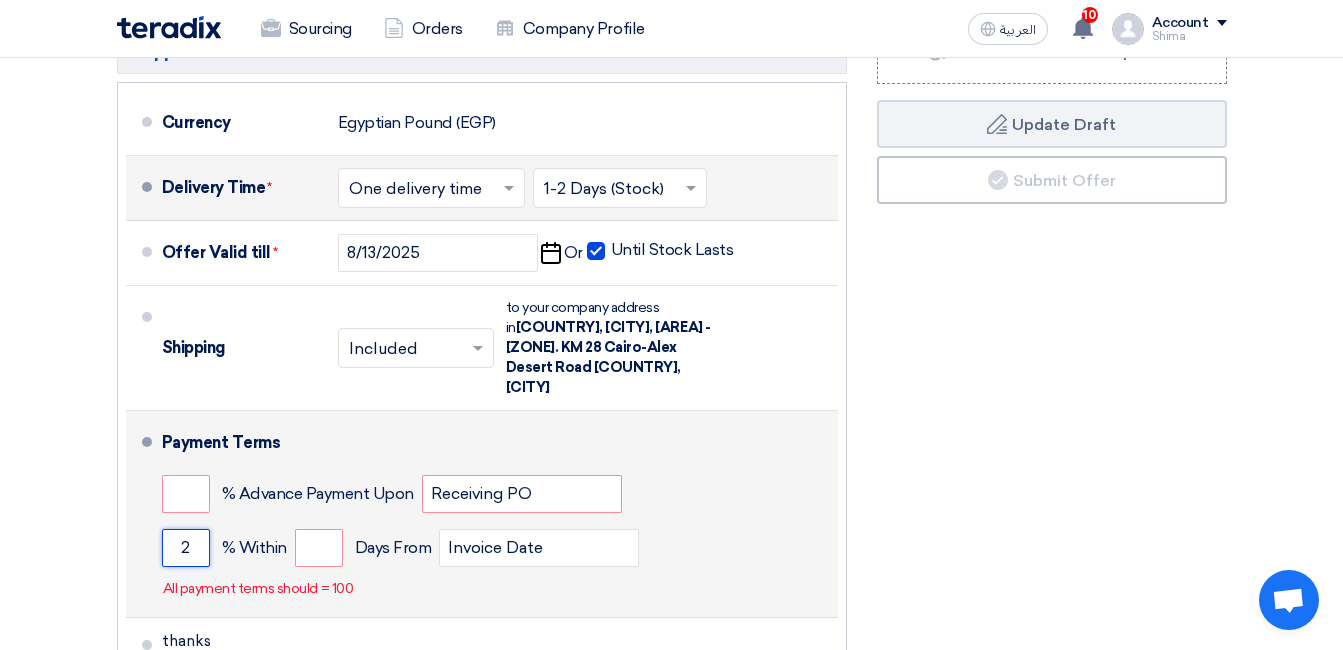 click on "2" 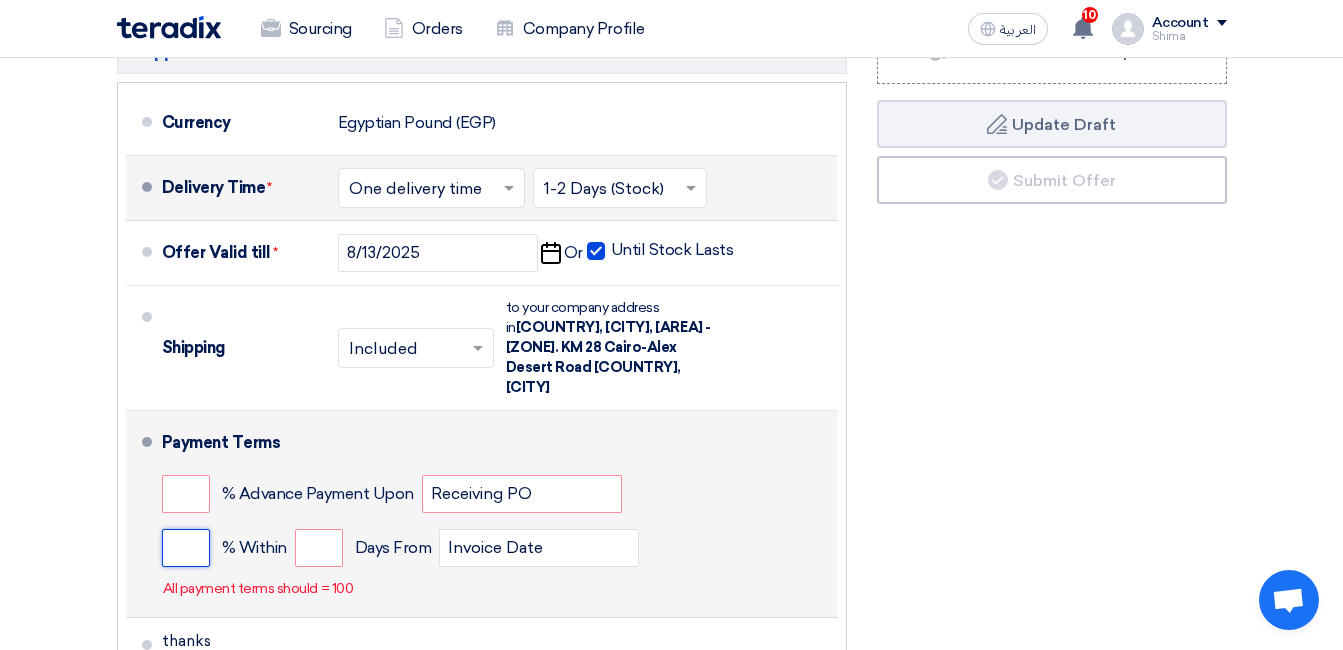 type 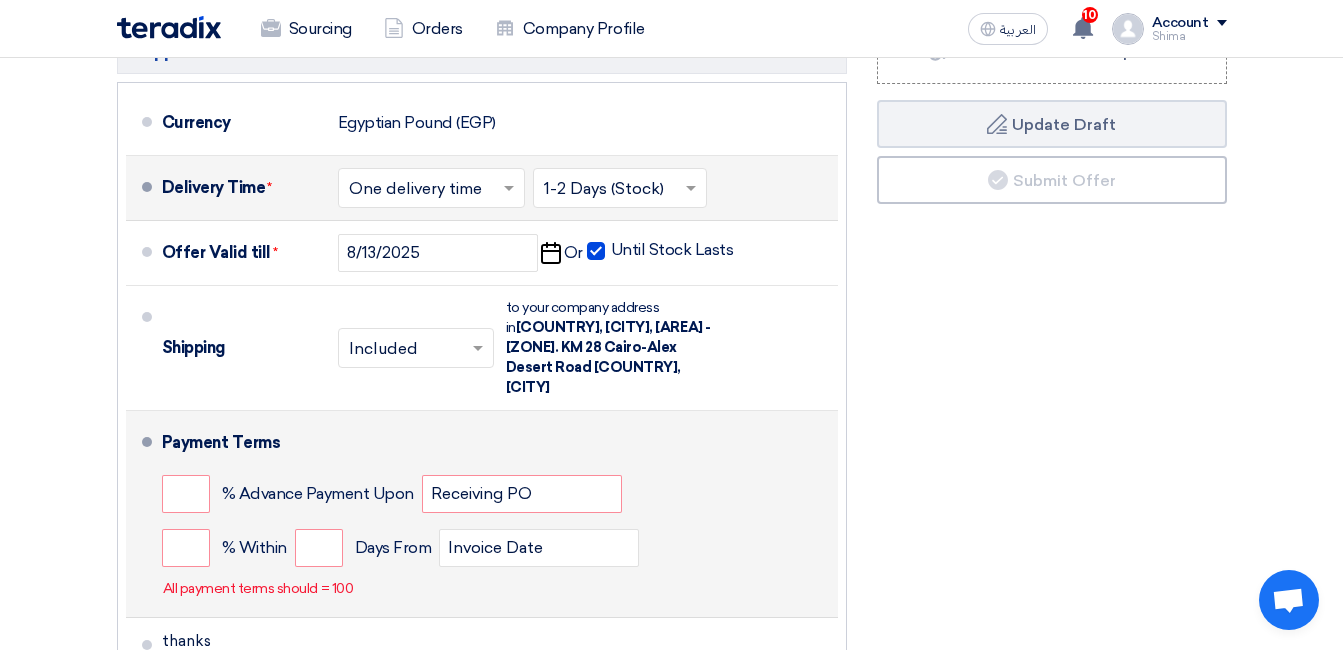 click on "% Within
Days From
Invoice Date" 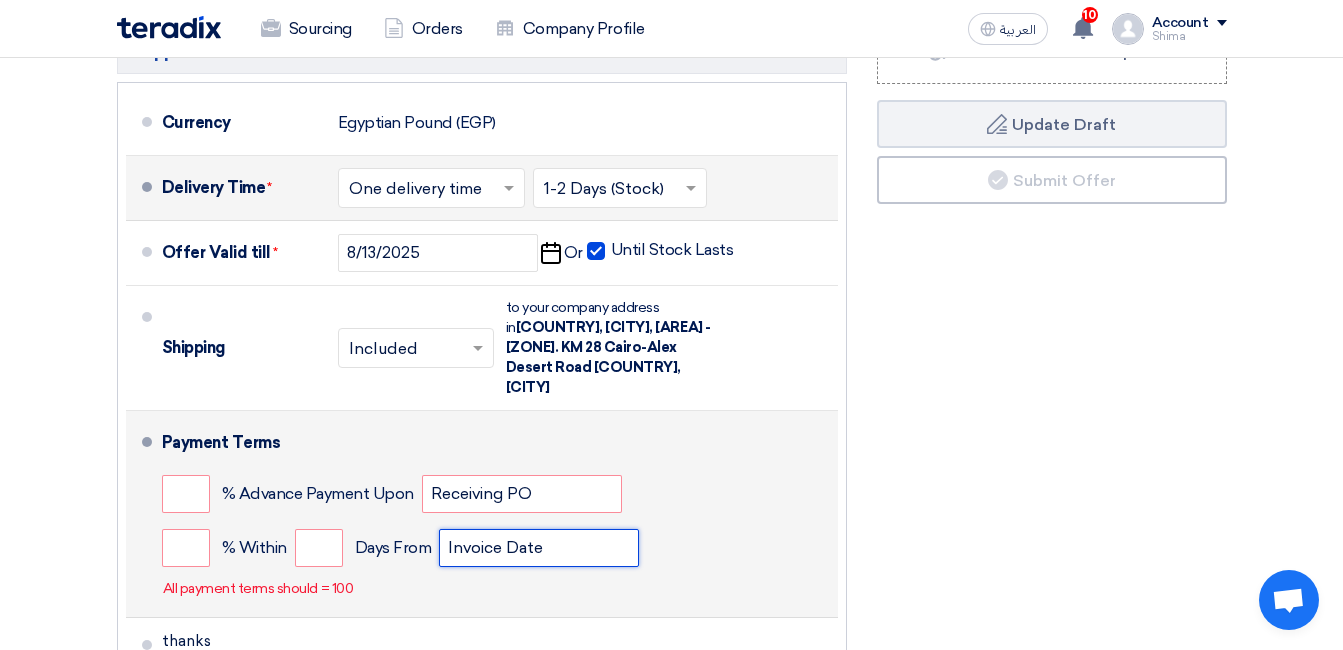 click on "Invoice Date" 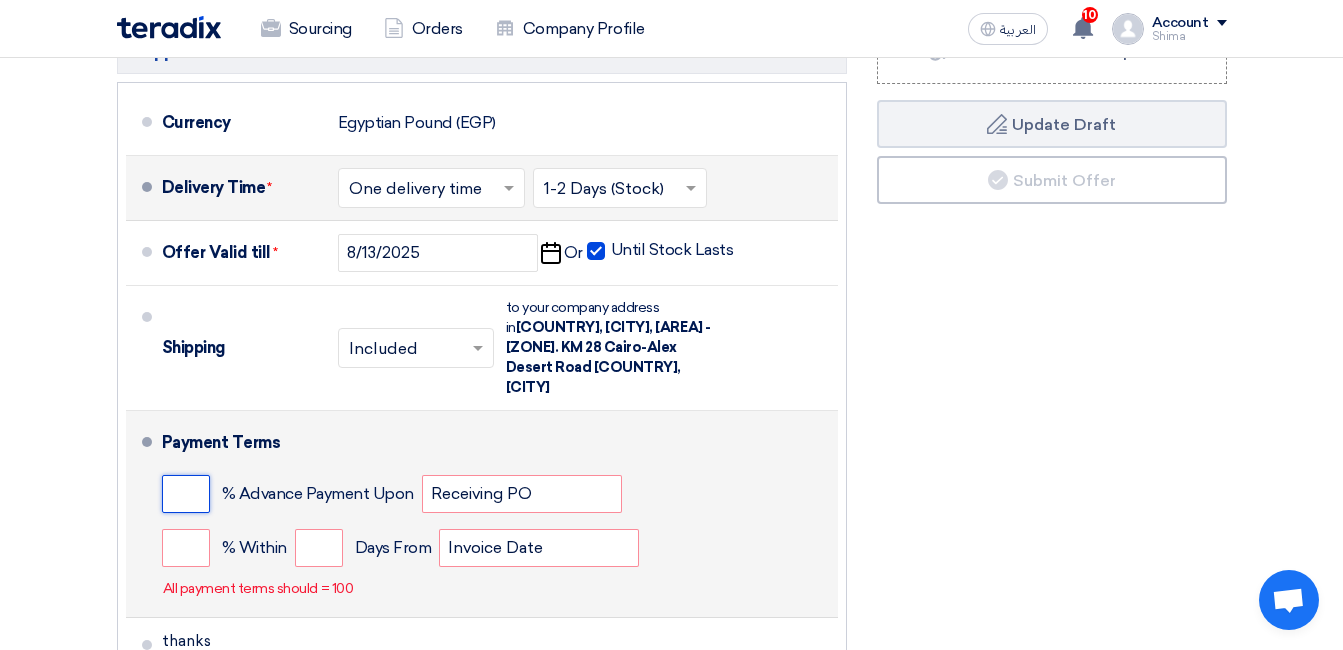 click 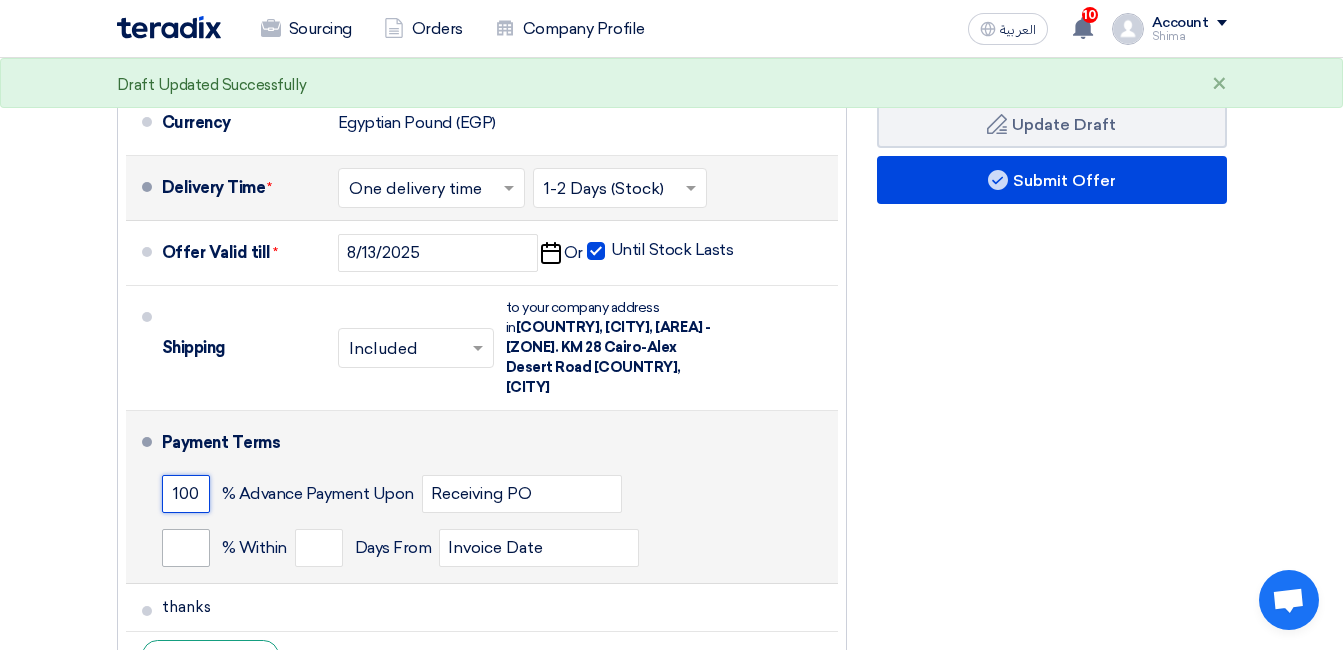 type on "100" 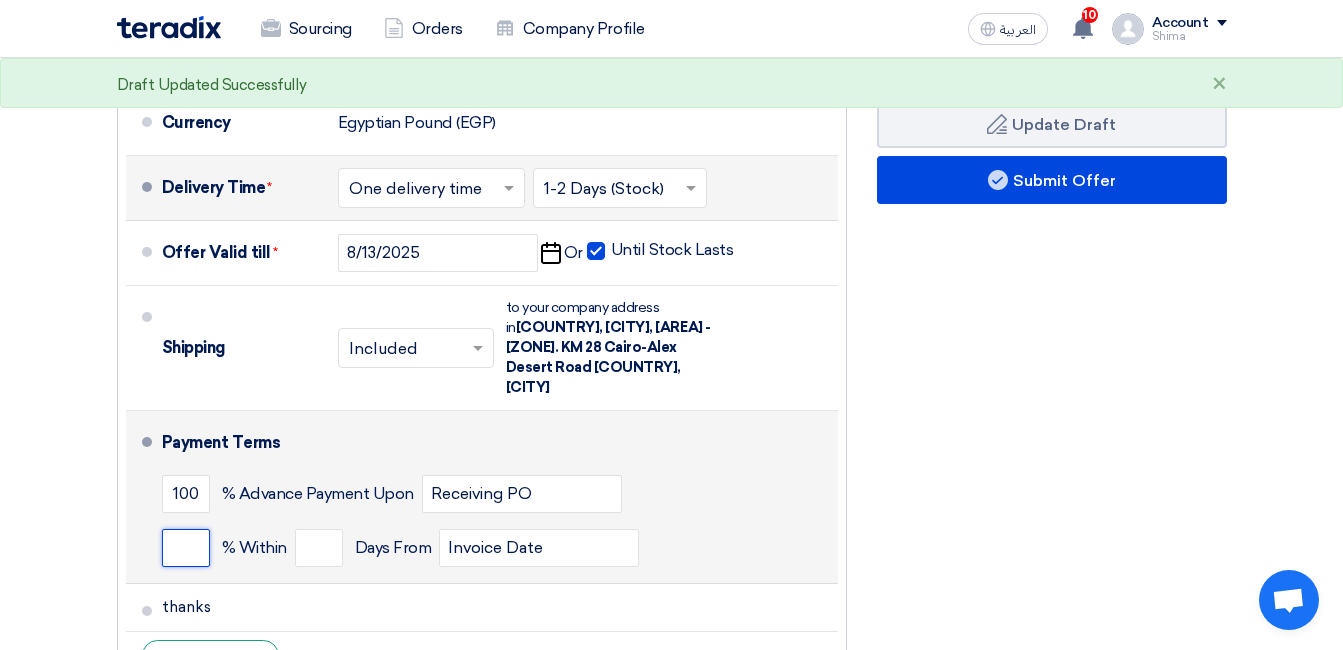 click 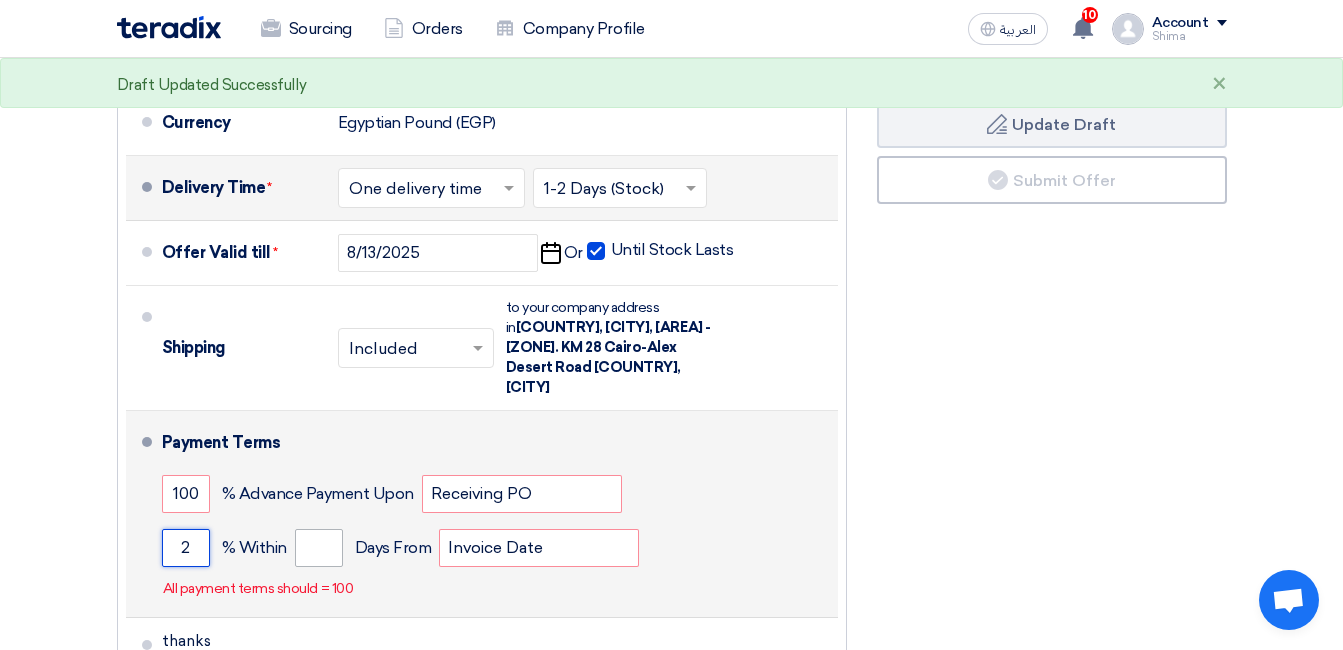 type on "2" 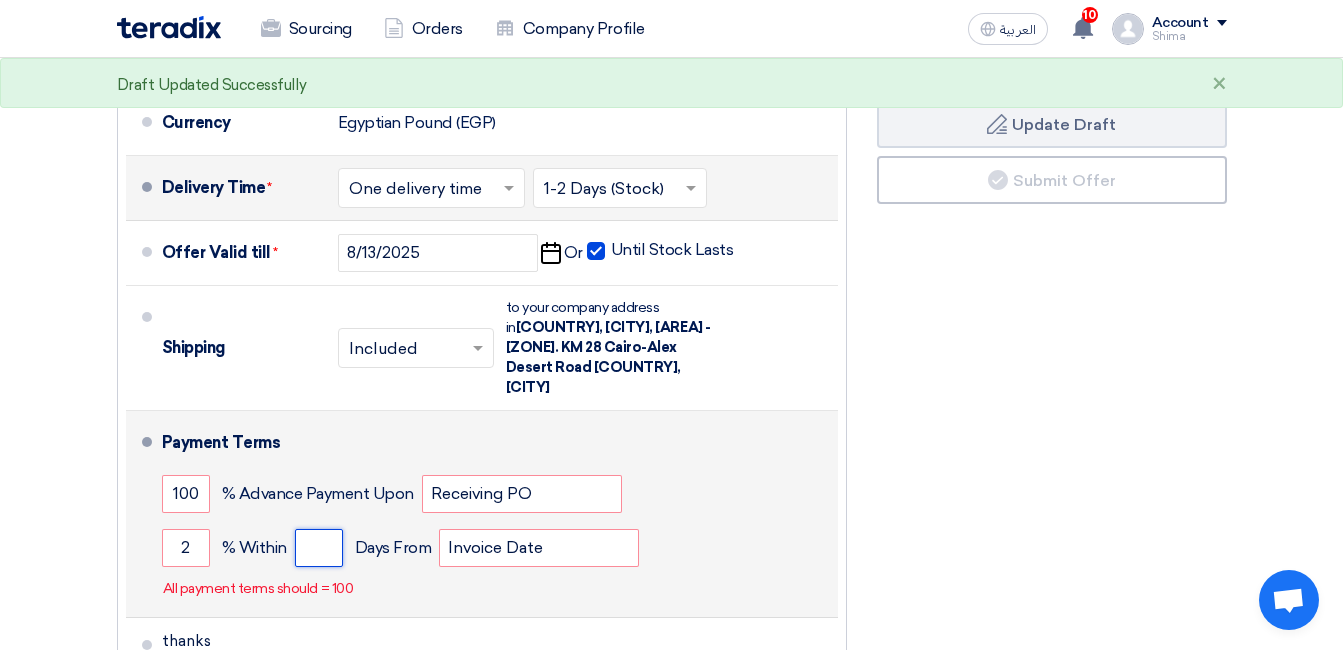 click 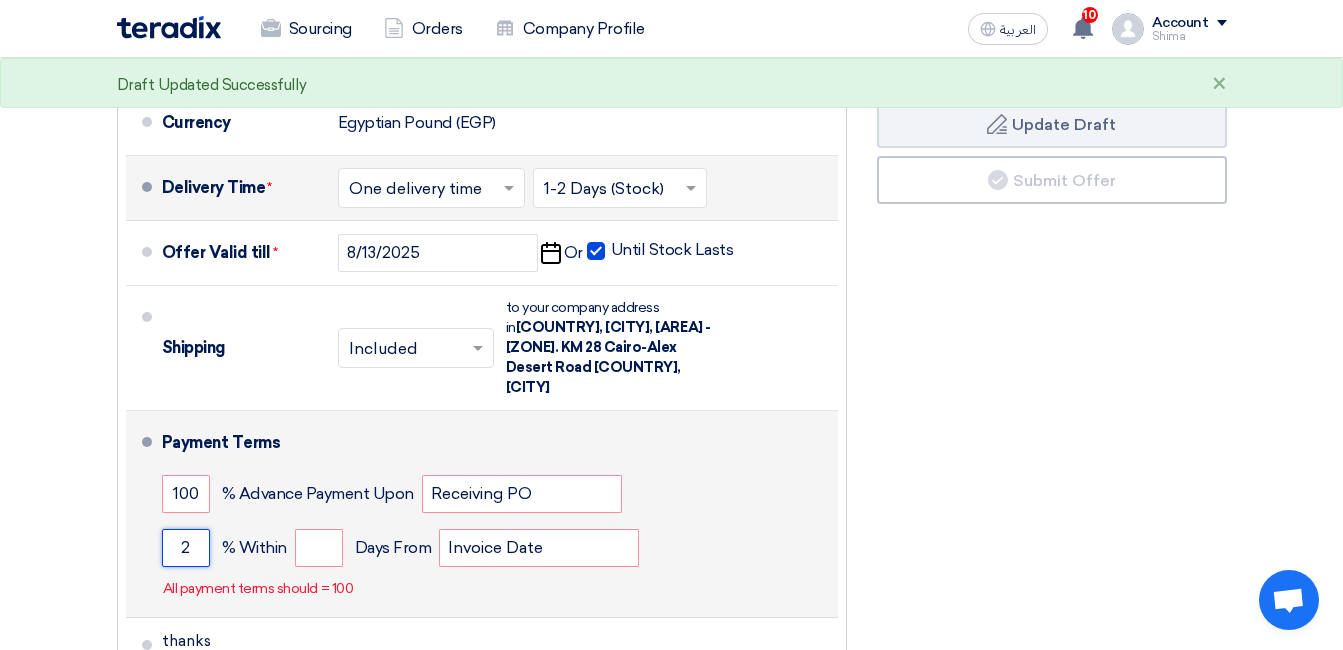 click on "2" 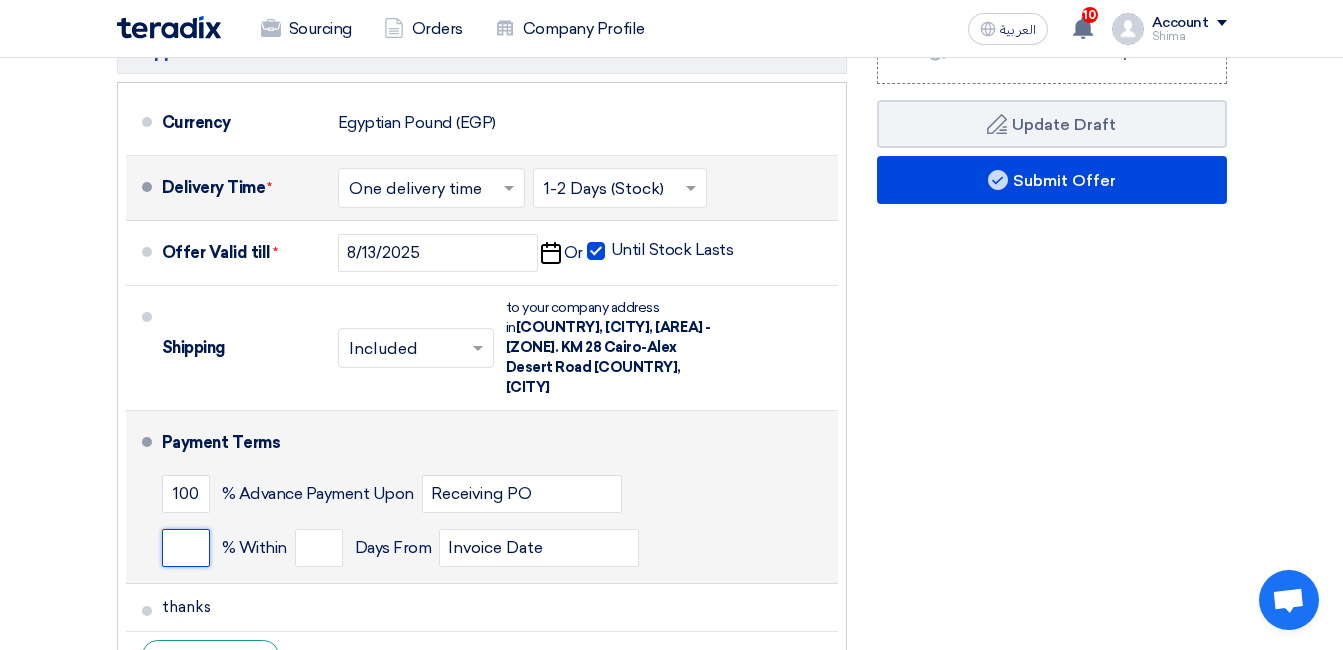 type on "3" 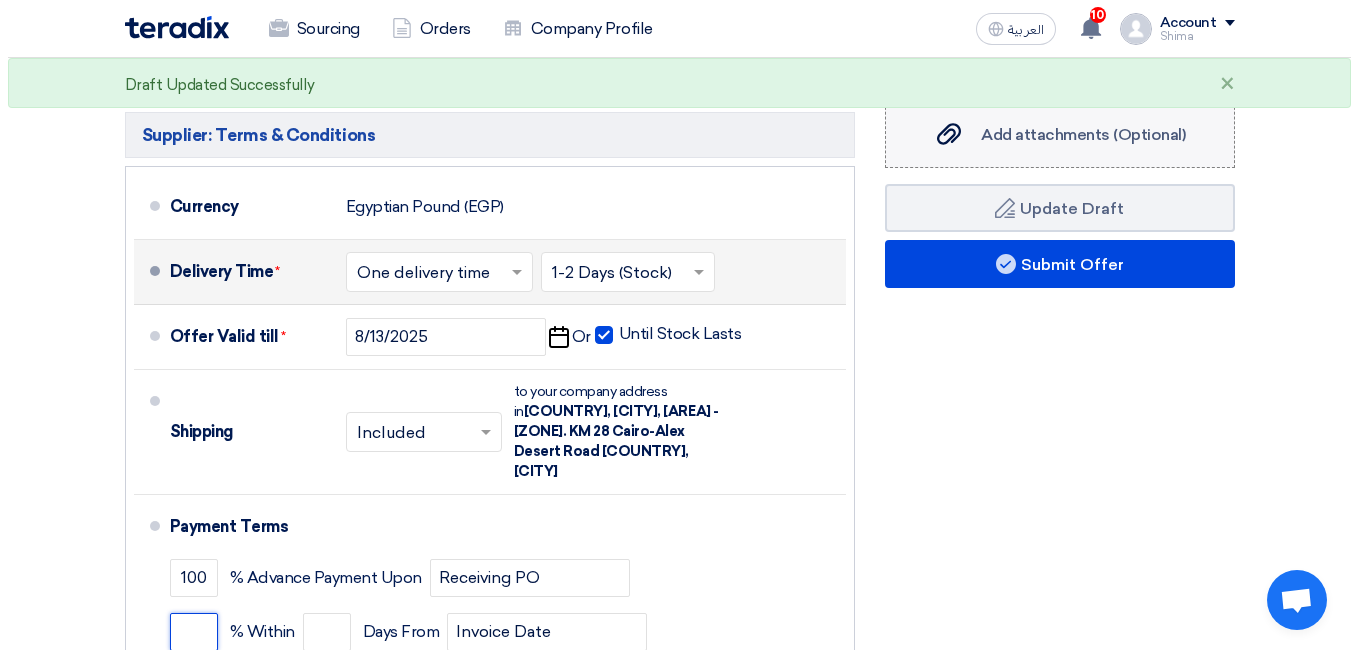 scroll, scrollTop: 700, scrollLeft: 0, axis: vertical 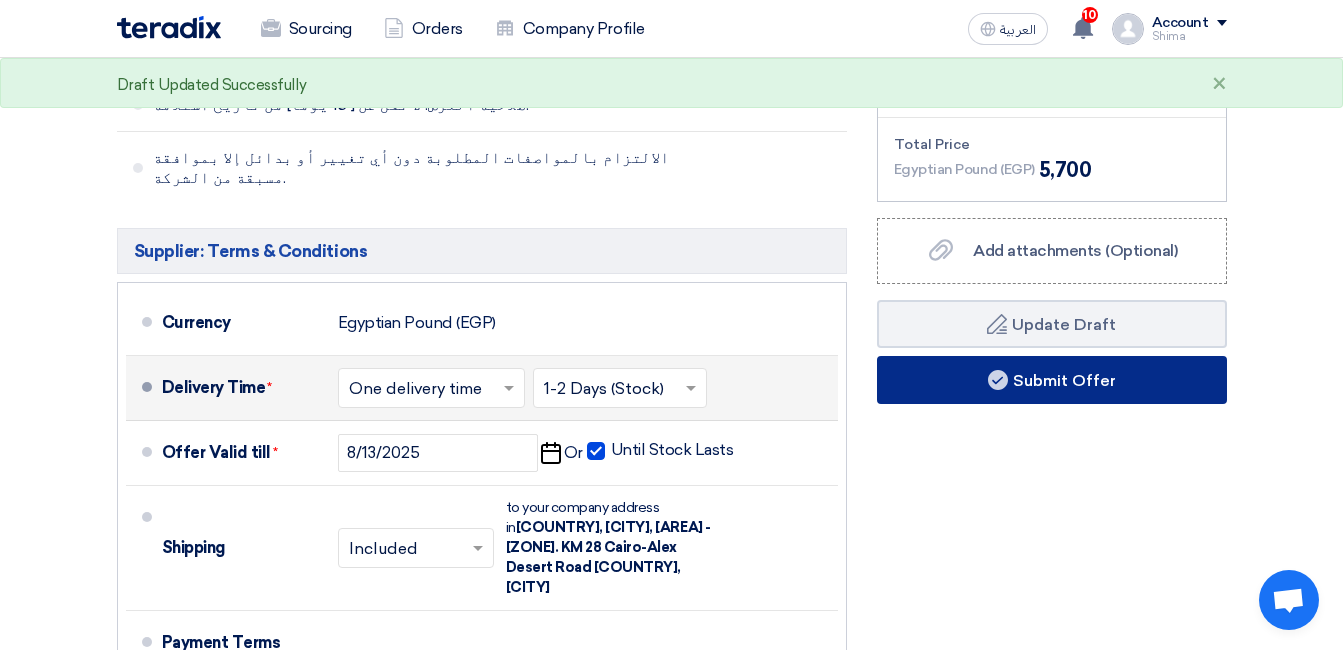 type 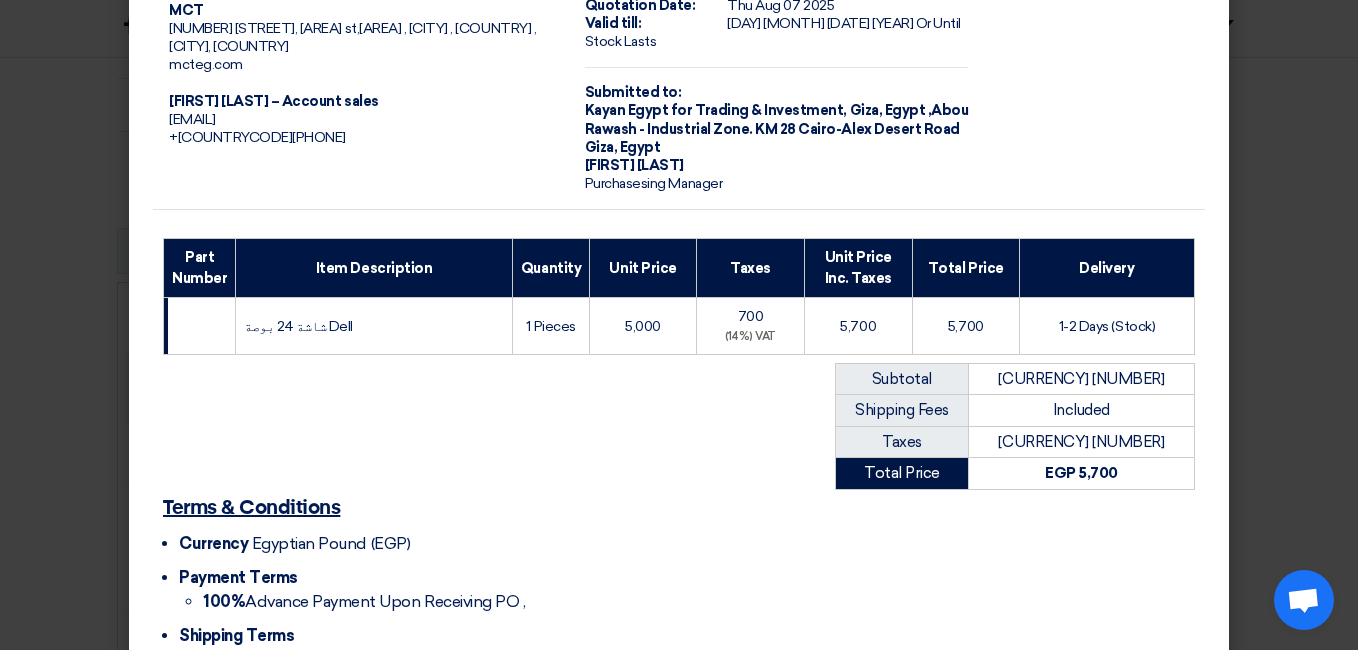 scroll, scrollTop: 271, scrollLeft: 0, axis: vertical 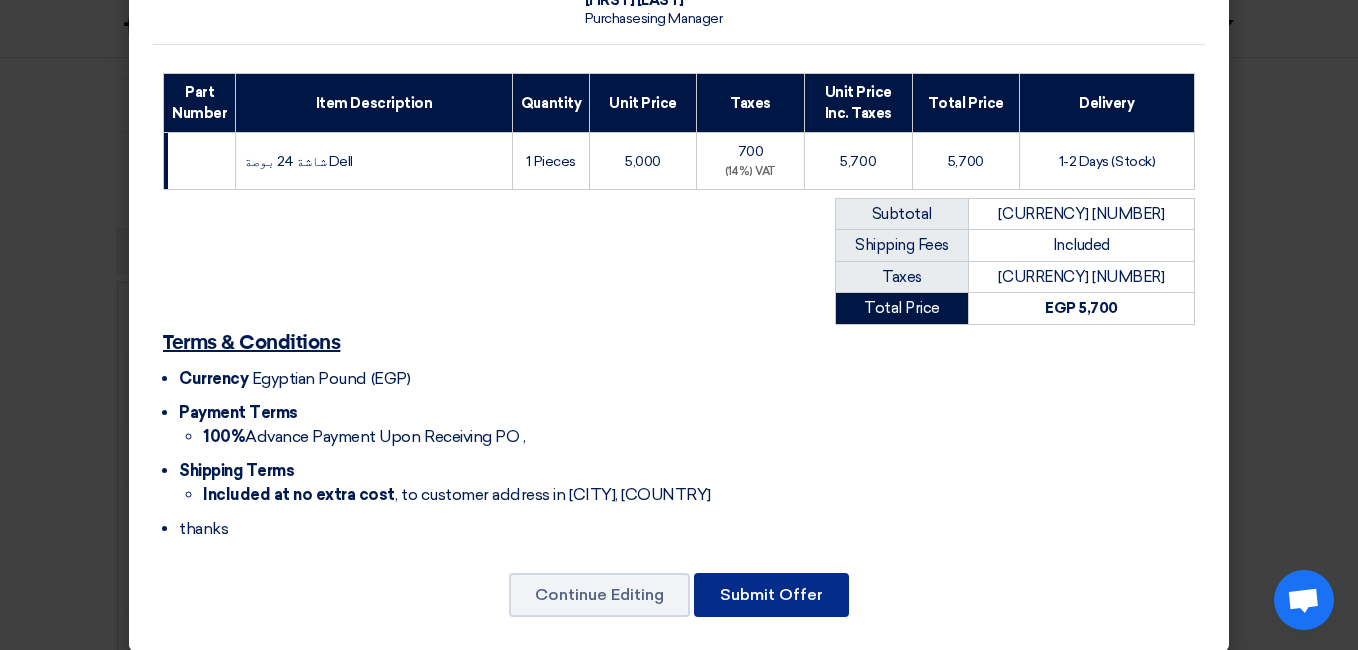 click on "Submit Offer" 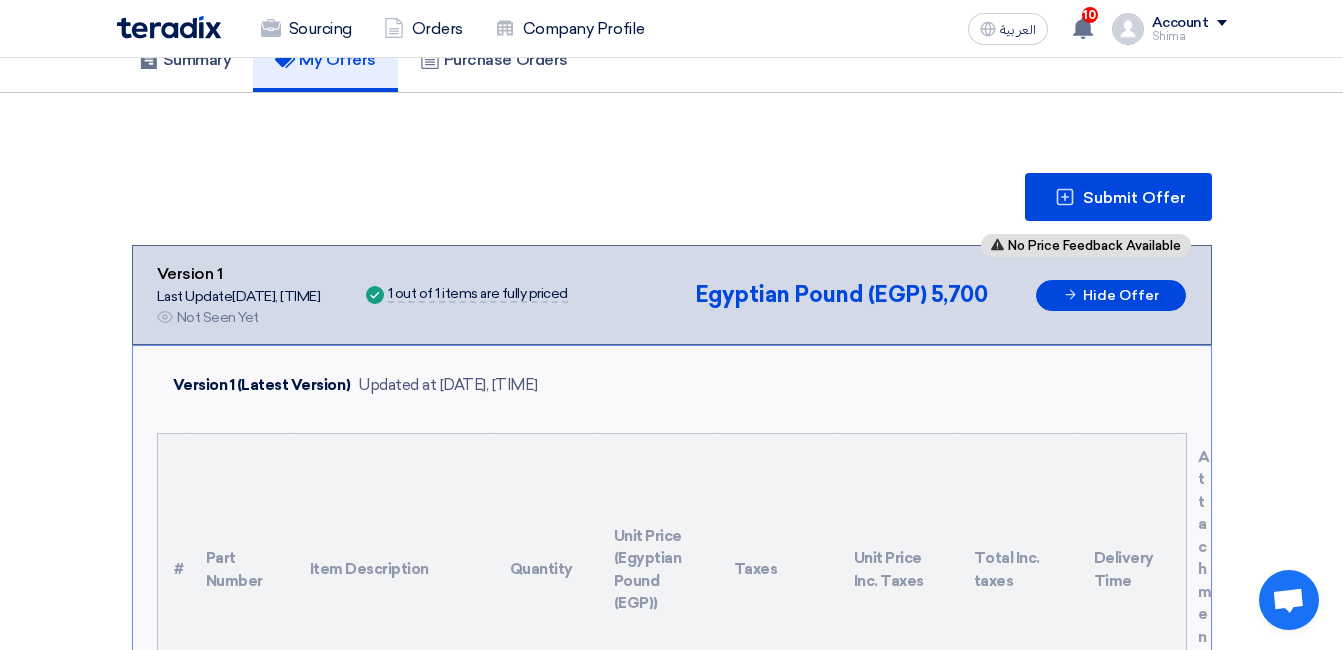 scroll, scrollTop: 0, scrollLeft: 0, axis: both 